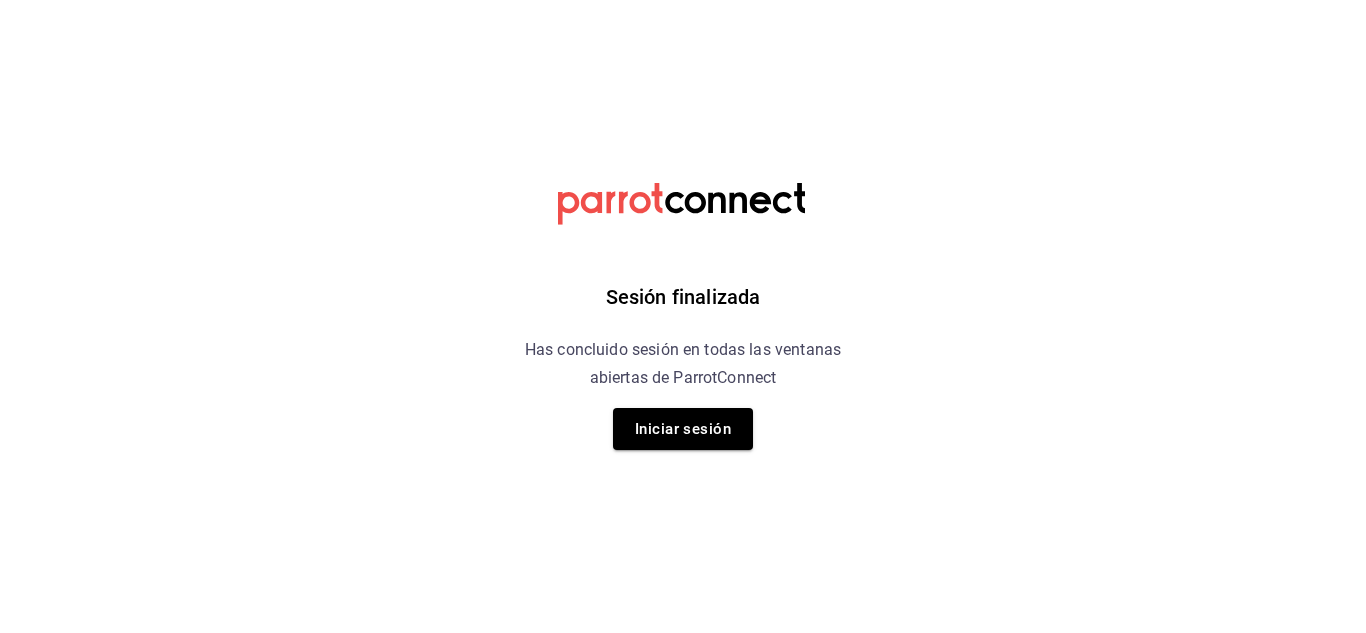 scroll, scrollTop: 0, scrollLeft: 0, axis: both 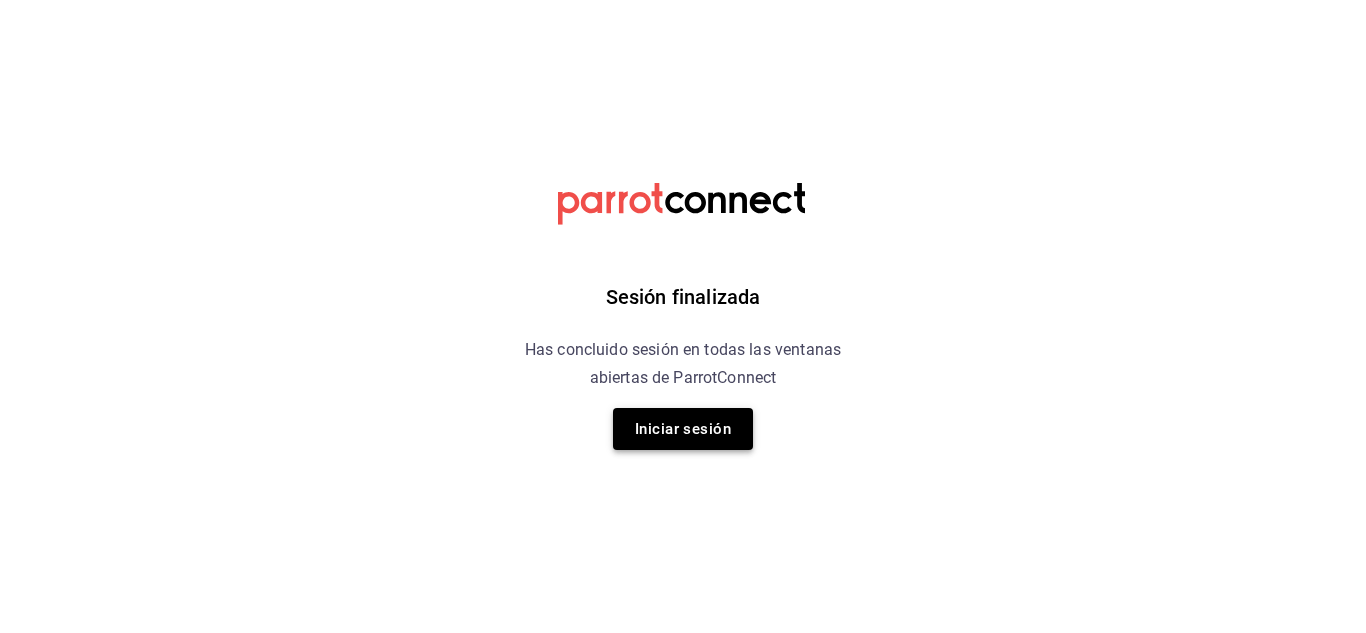 click on "Iniciar sesión" at bounding box center (683, 429) 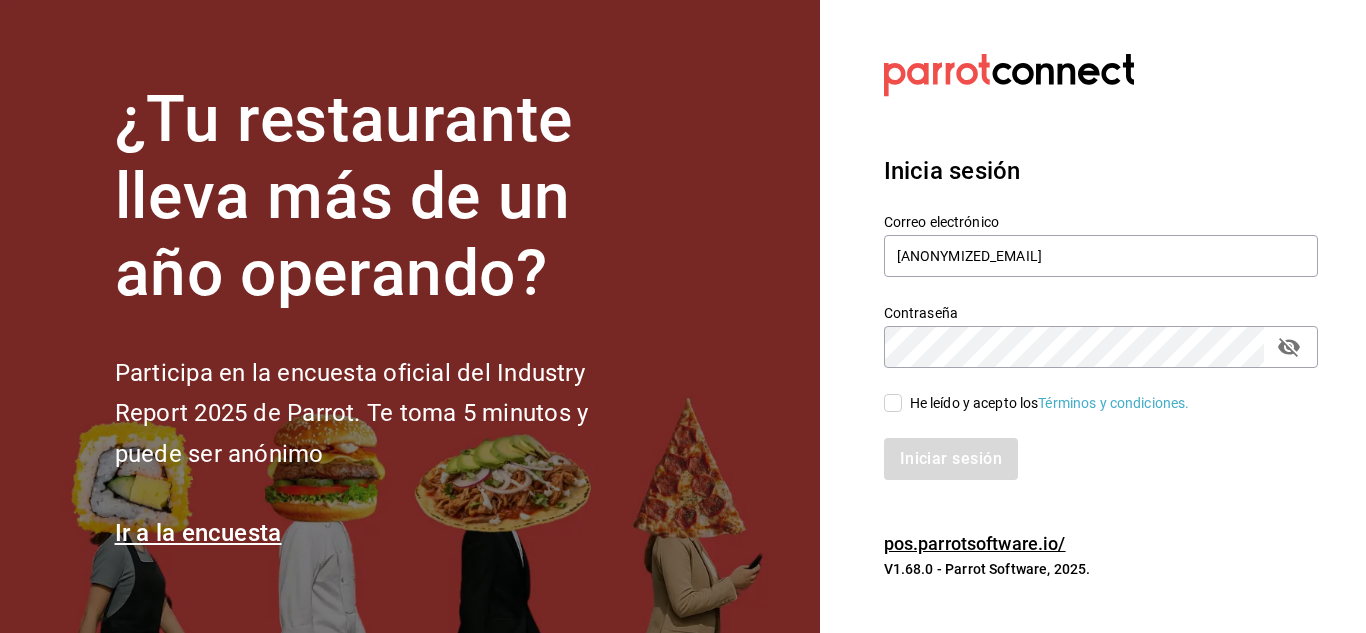 drag, startPoint x: 898, startPoint y: 398, endPoint x: 898, endPoint y: 413, distance: 15 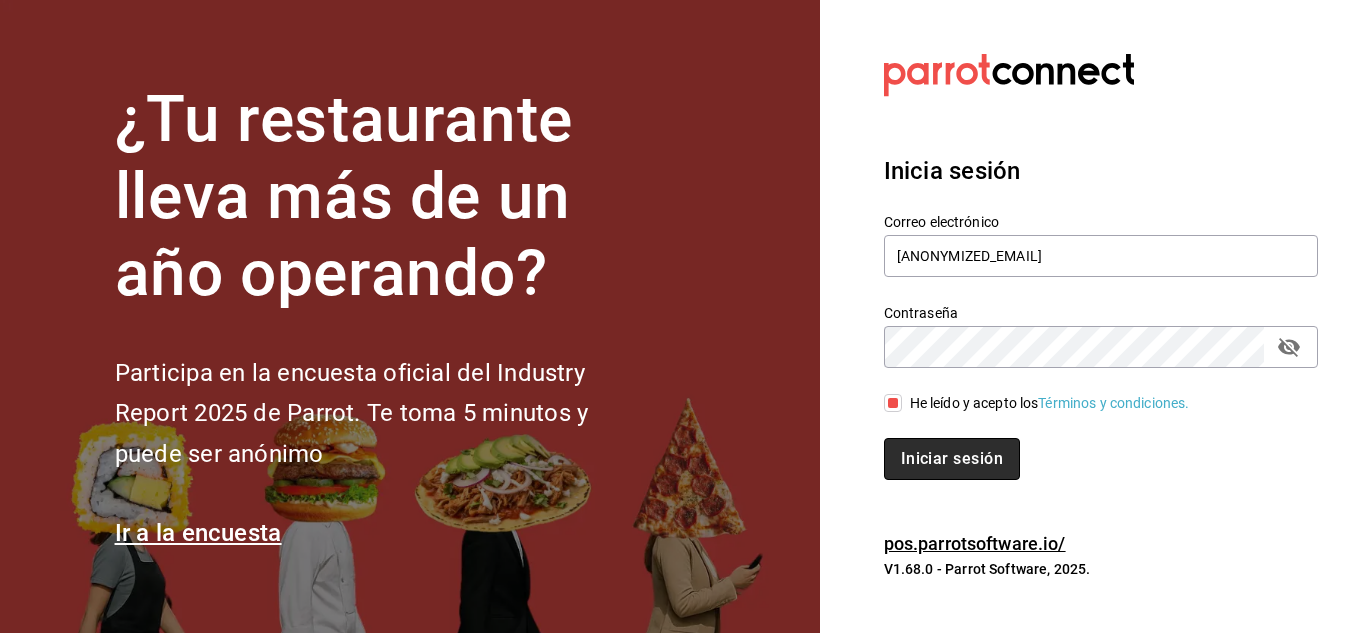 click on "Iniciar sesión" at bounding box center (952, 459) 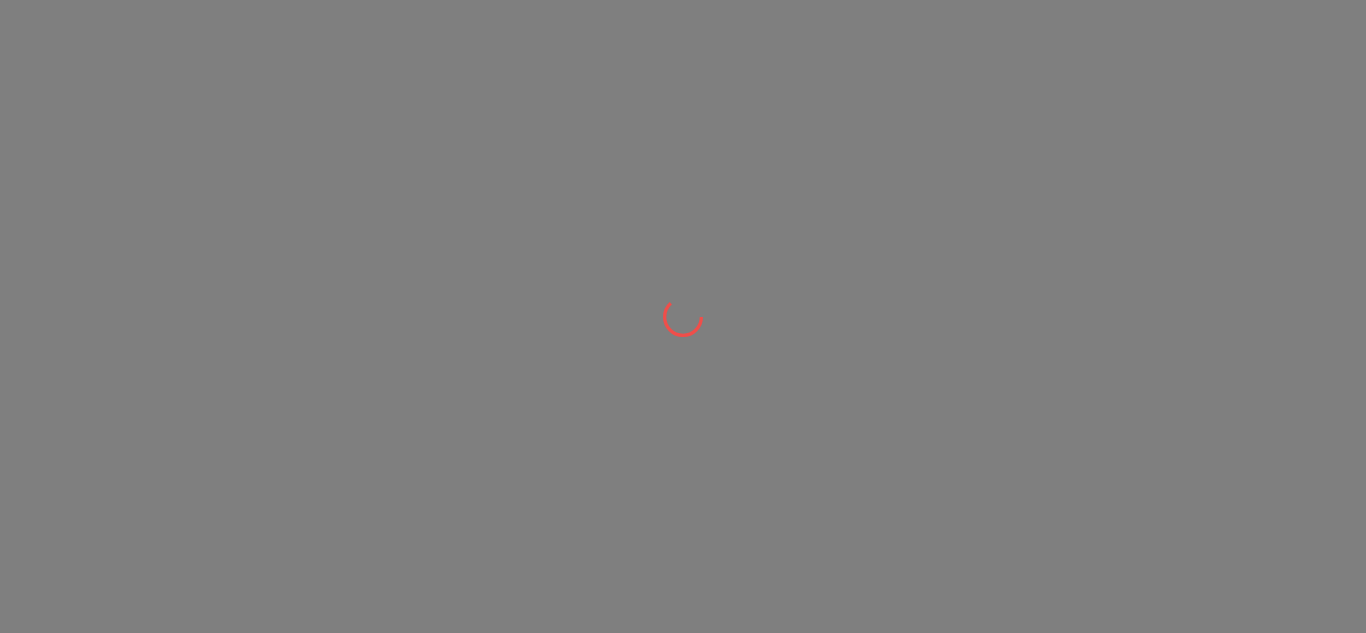 scroll, scrollTop: 0, scrollLeft: 0, axis: both 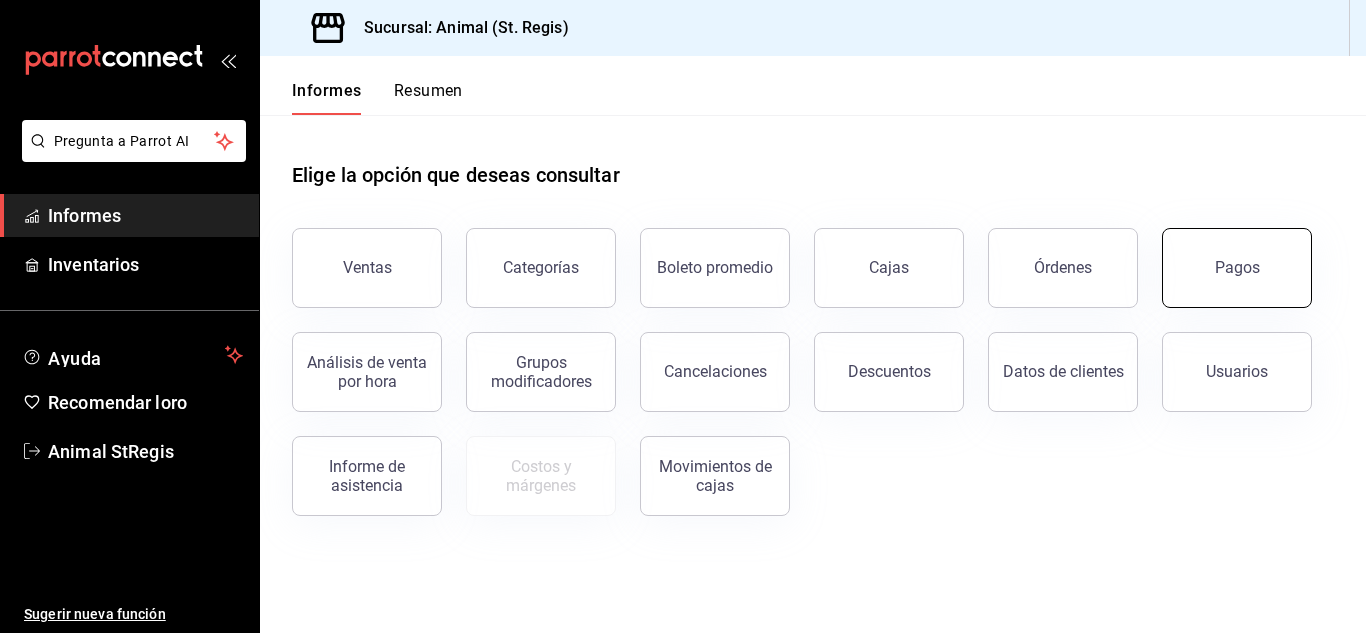 click on "Pagos" at bounding box center [1237, 268] 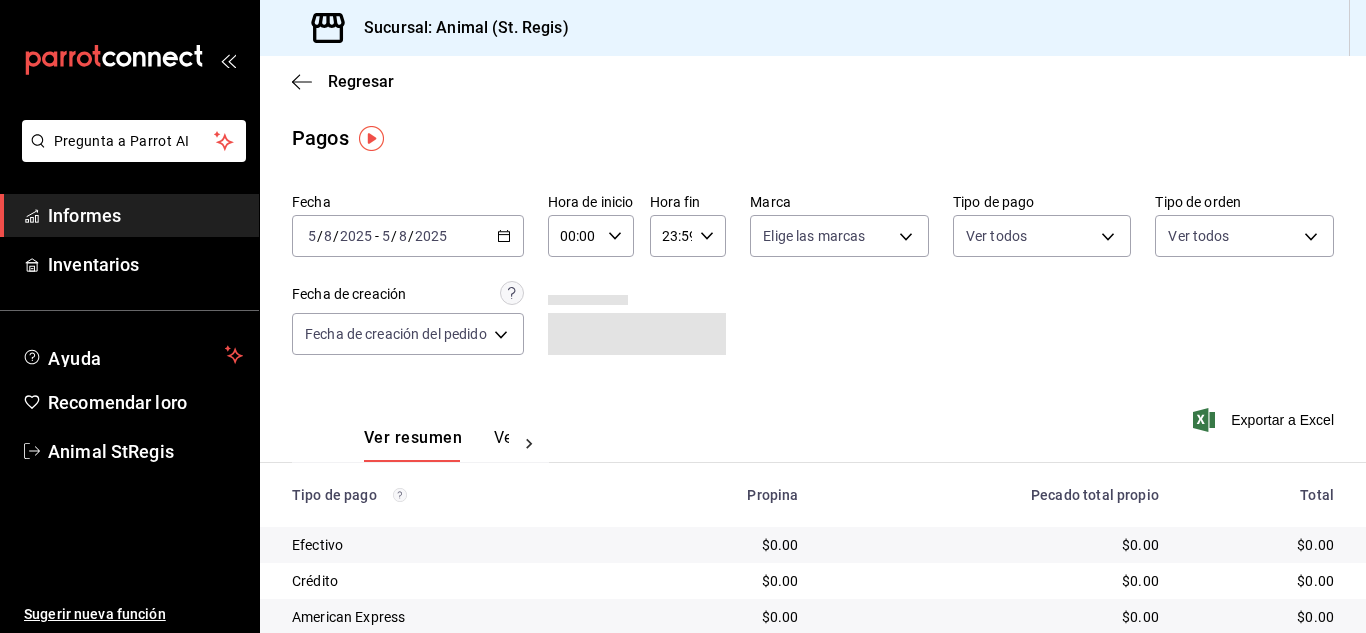 click on "00:00 Hora de inicio" at bounding box center [591, 236] 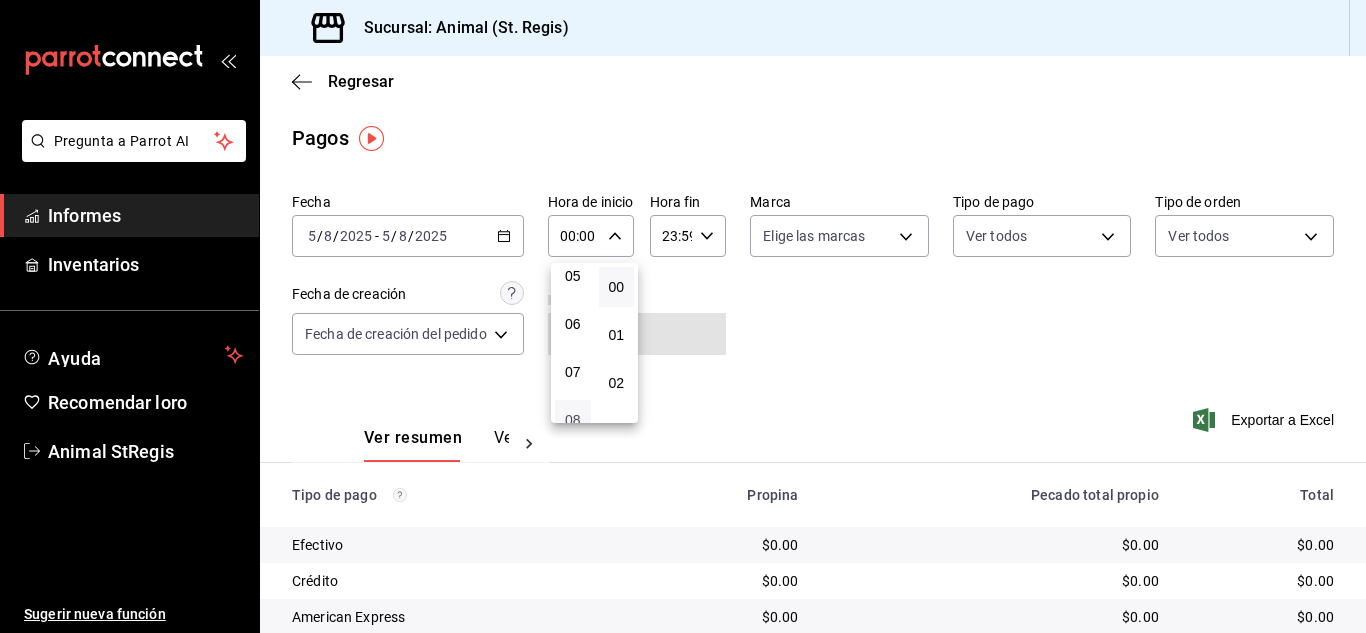 scroll, scrollTop: 300, scrollLeft: 0, axis: vertical 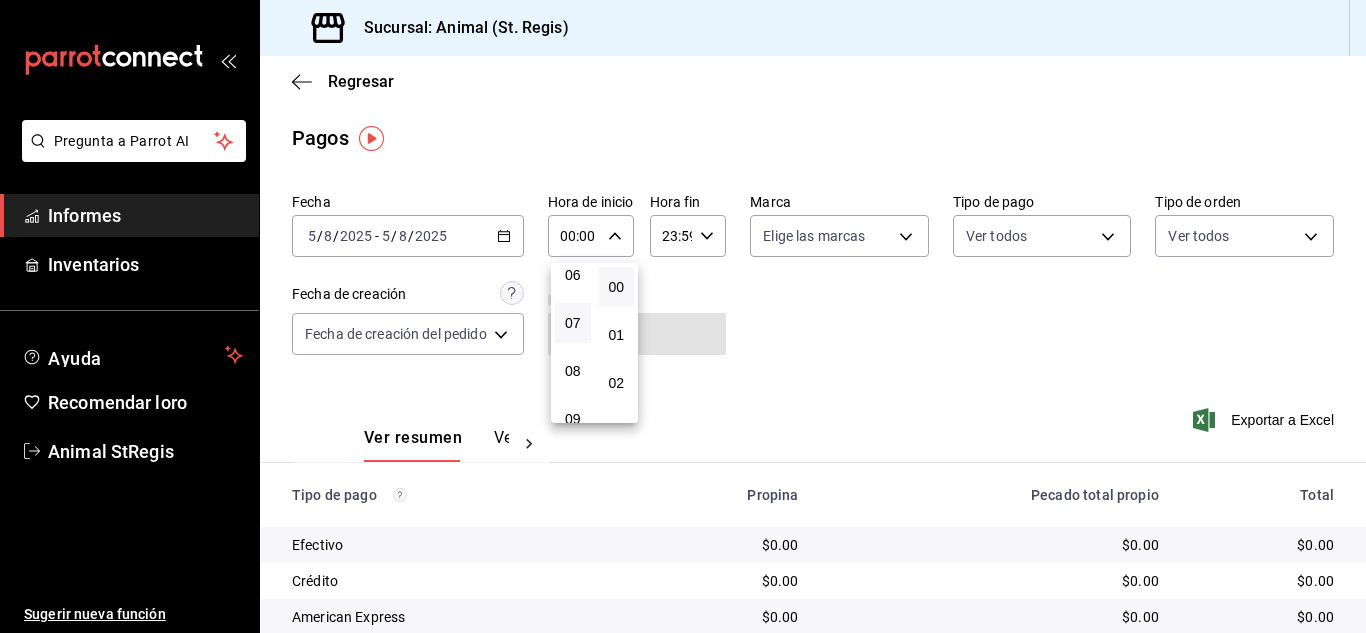 click on "07" at bounding box center (573, 323) 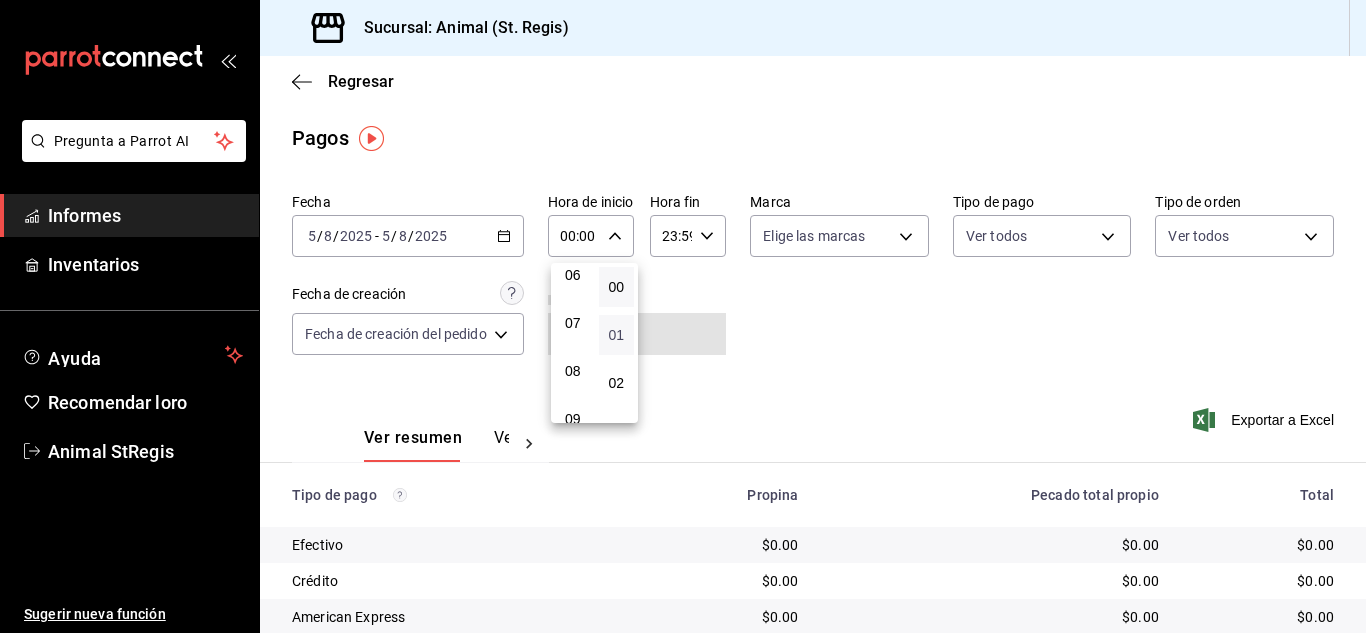 type on "07:00" 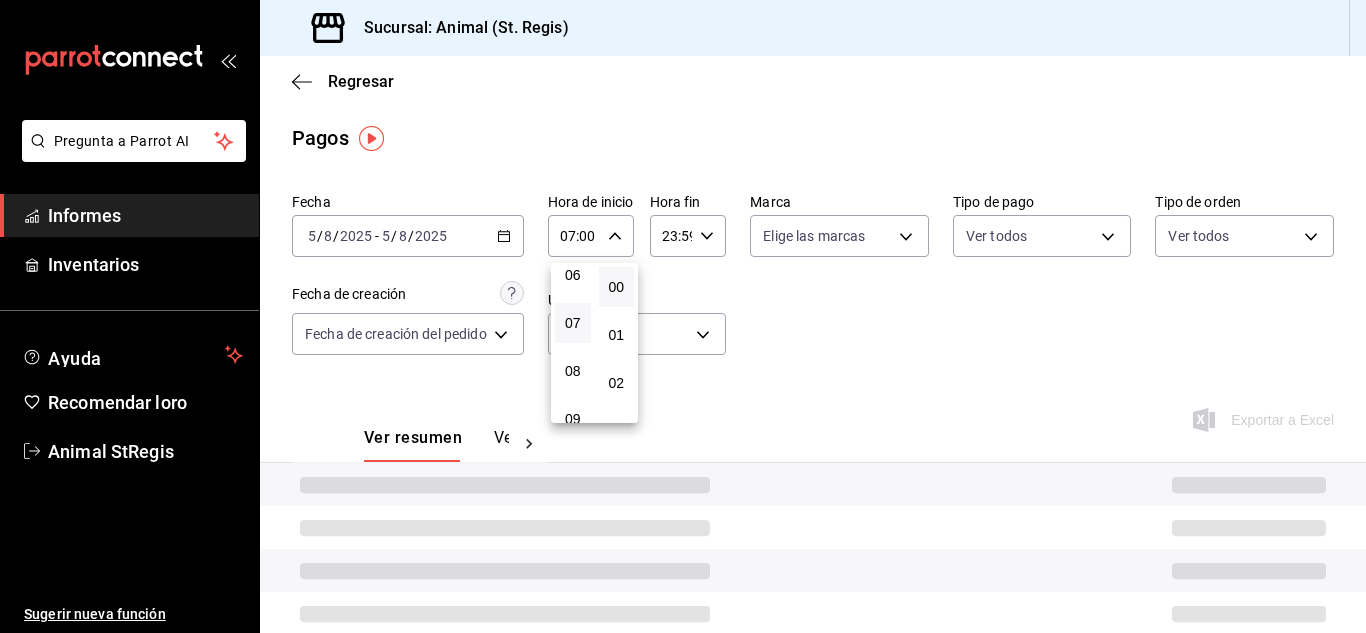 click at bounding box center (683, 316) 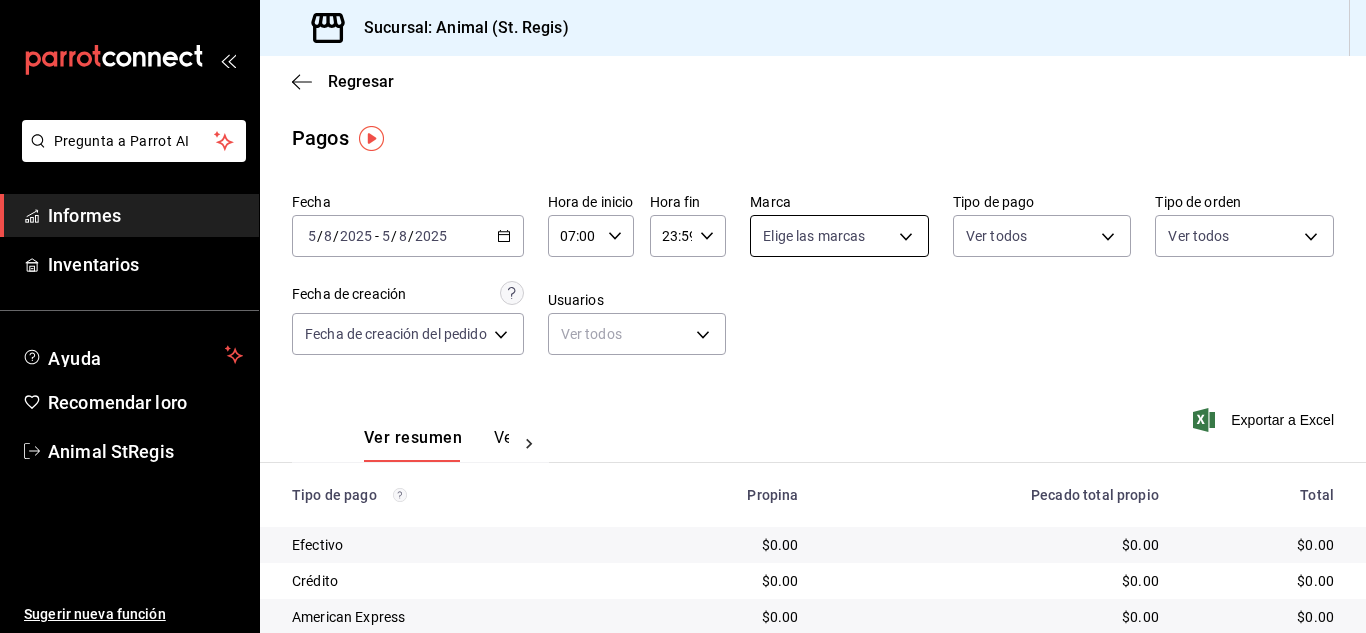 click on "Pregunta a Parrot AI Informes   Inventarios   Ayuda Recomendar loro   Animal [LOCATION]   Sugerir nueva función   Sucursal: Animal (St. Regis) Regresar Pagos Fecha [DATE] [DATE] - [DATE] [DATE] Hora de inicio 07:00 Hora de inicio Hora fin 23:59 Hora fin Marca Elige las marcas Tipo de pago Ver todos Tipo de orden Ver todos Fecha de creación   Fecha de creación del pedido ORDER Usuarios Ver todos null Ver resumen Ver pagos Exportar a Excel Tipo de pago   Propina Pecado total propio Total Efectivo $0.00 $0.00 $0.00 Crédito $0.00 $0.00 $0.00 American Express $0.00 $0.00 $0.00 Transferencia $0.00 $0.00 $0.00 CxC Empleados $0.00 $0.00 $0.00 Clientes de CxC $0.00 $0.00 $0.00 UDS $0.00 $0.00 $0.00 Débito $0.00 $0.00 $0.00 Total $0.00 $0.00 $0.00 Texto original Valora esta traducción Tu opinión servirá para ayudar a mejorar el Traductor de Google Pregunta a Parrot AI Informes   Inventarios   Ayuda Recomendar loro   Animal [LOCATION]   Sugerir nueva función   Ver video tutorial Ir a un video" at bounding box center [683, 316] 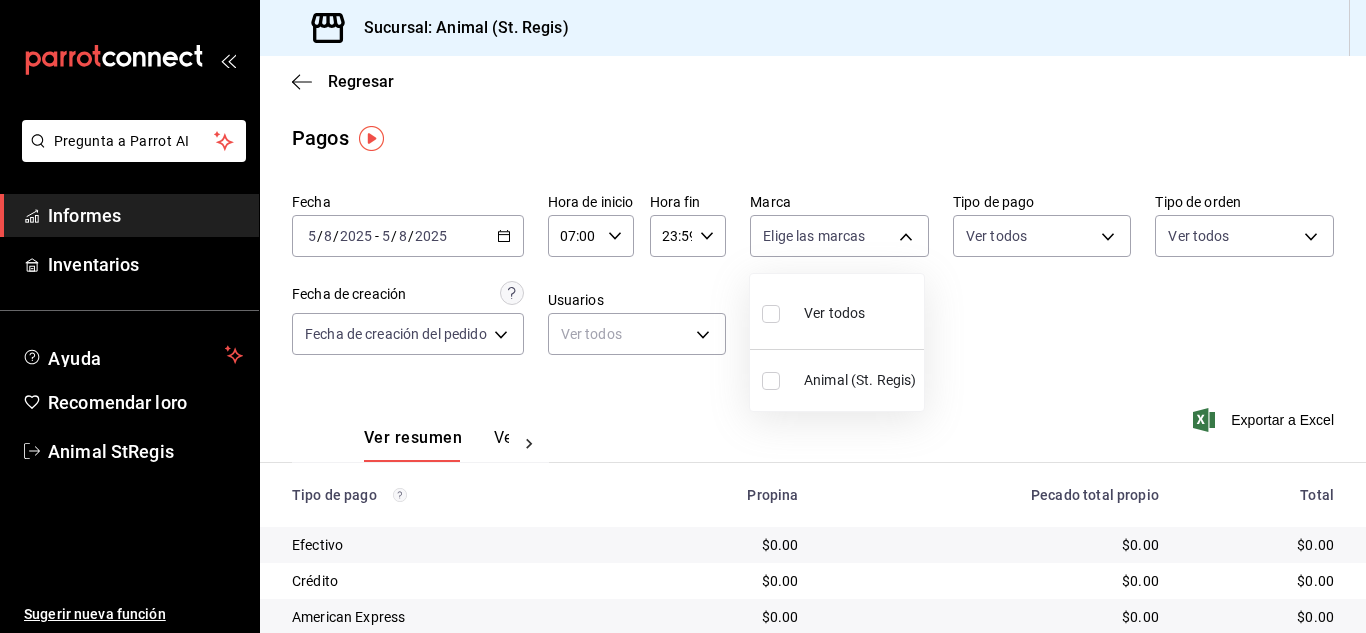 click at bounding box center (771, 314) 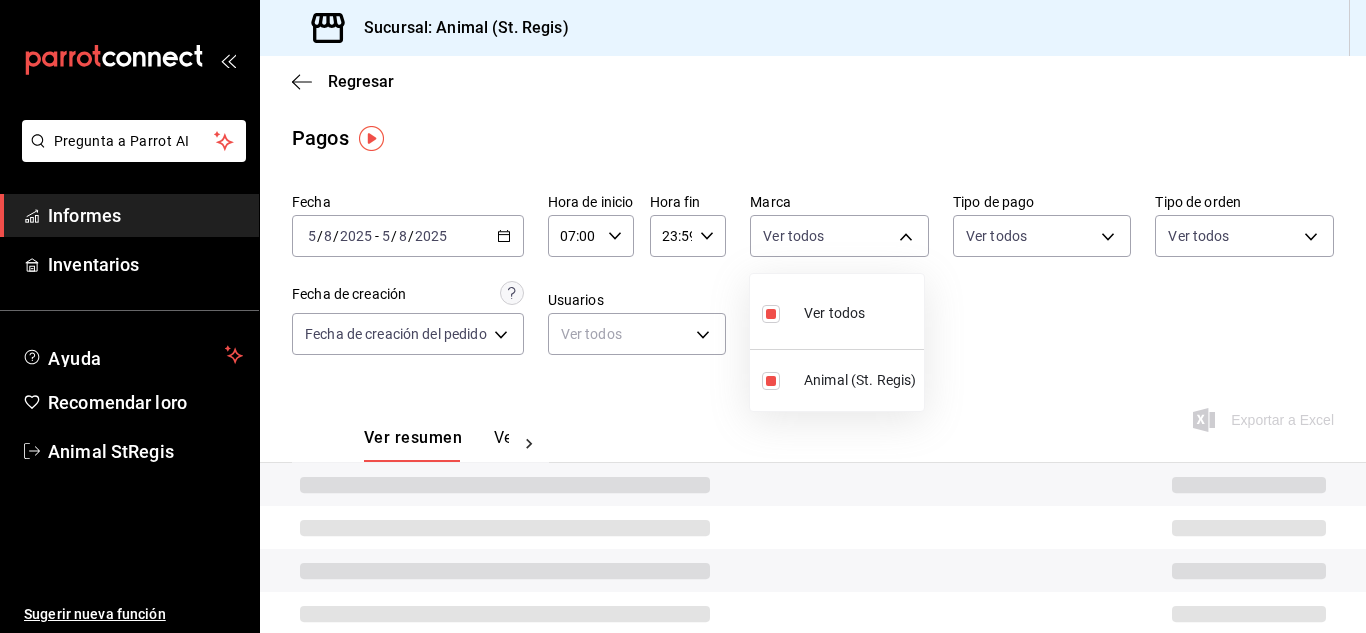 drag, startPoint x: 1009, startPoint y: 331, endPoint x: 1052, endPoint y: 333, distance: 43.046486 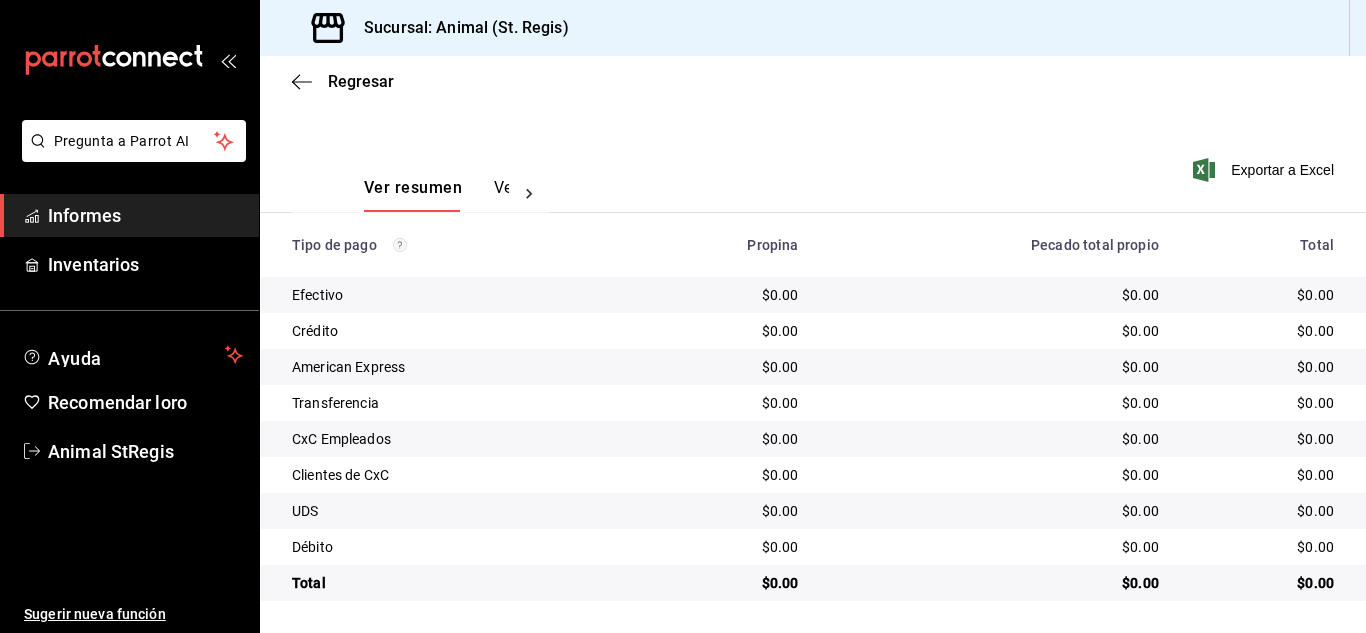 scroll, scrollTop: 0, scrollLeft: 0, axis: both 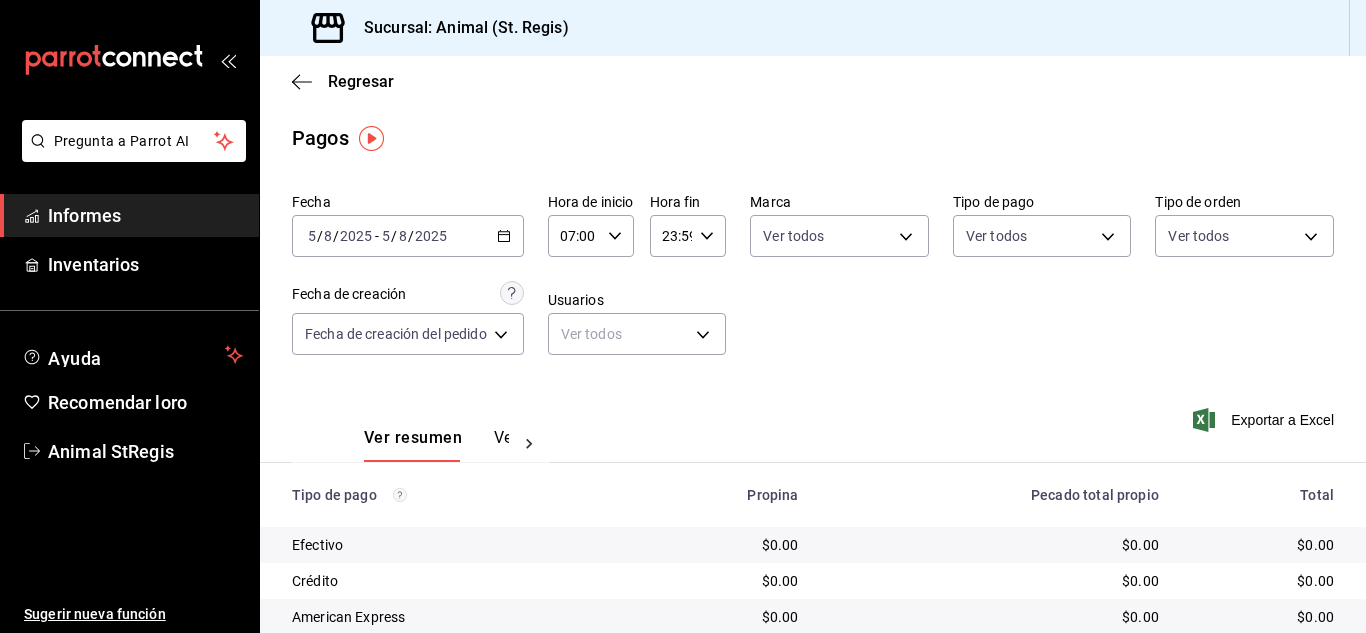 click on "Fecha [DATE] [DATE] - [DATE] [DATE] Hora de inicio 07:00 Hora de inicio Hora fin 23:59 Hora fin Marca Ver todos [UUID] Tipo de pago Ver todos Tipo de orden Ver todos Fecha de creación   Fecha de creación del pedido ORDER Usuarios Ver todos null" at bounding box center (813, 282) 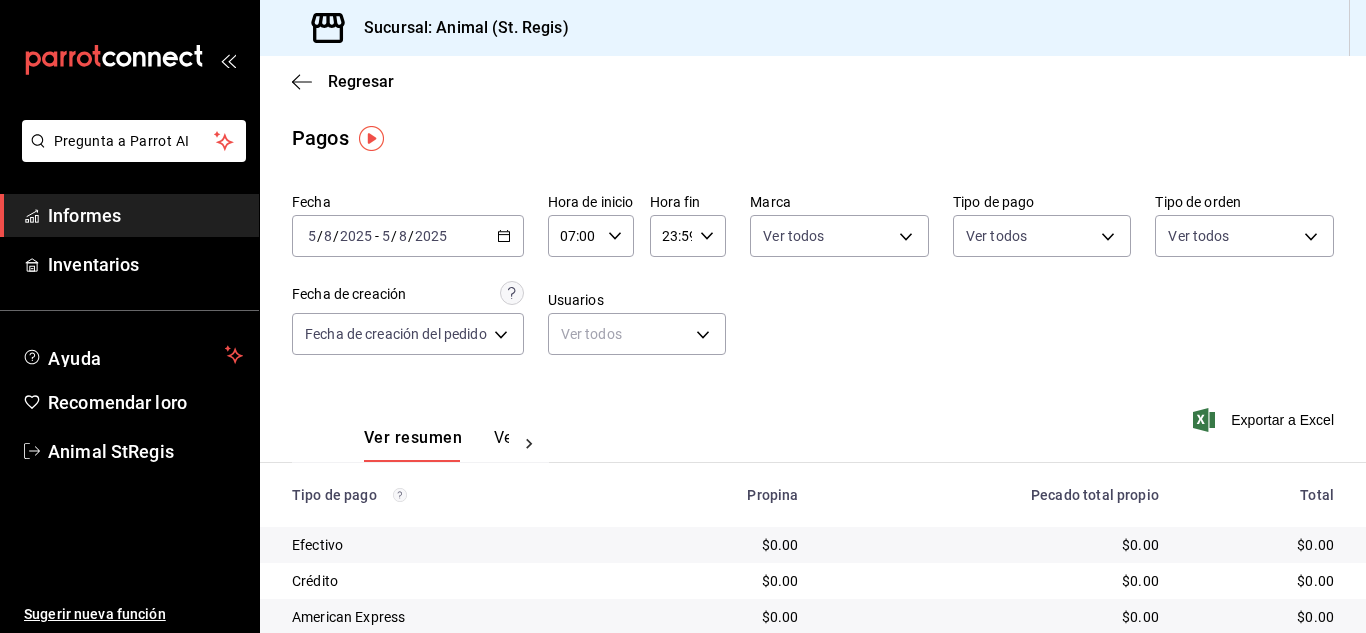 click on "Regresar" at bounding box center (813, 81) 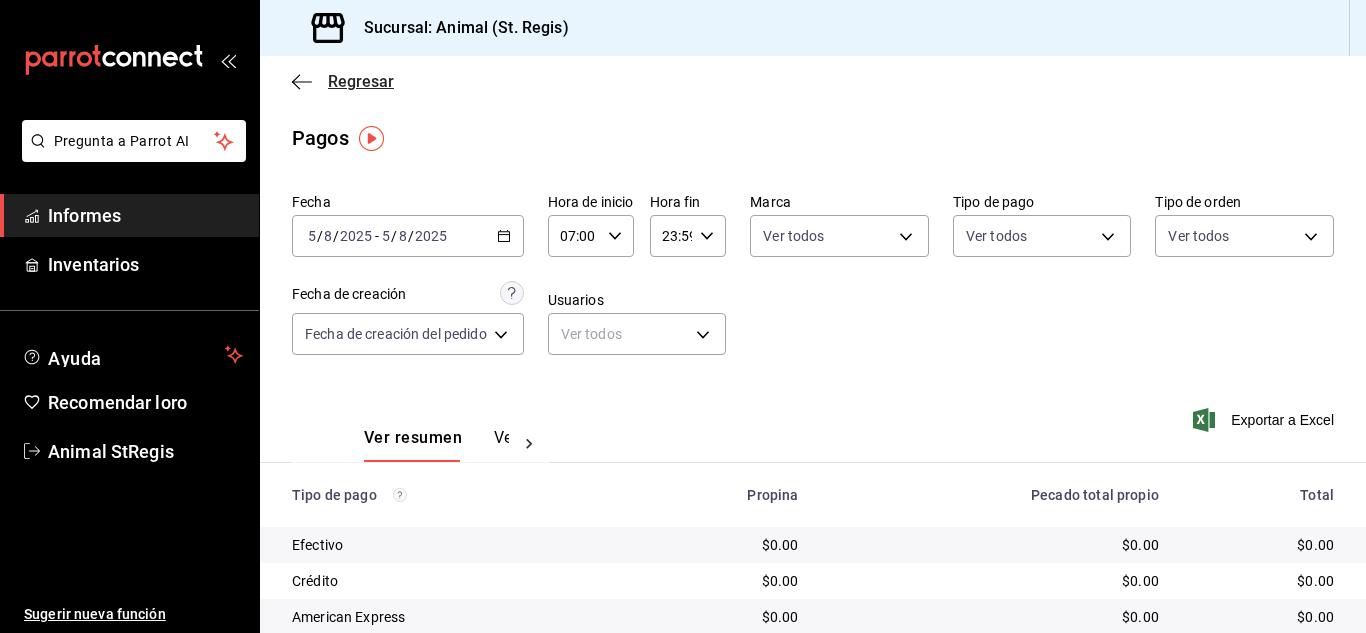 click on "Regresar" at bounding box center (361, 81) 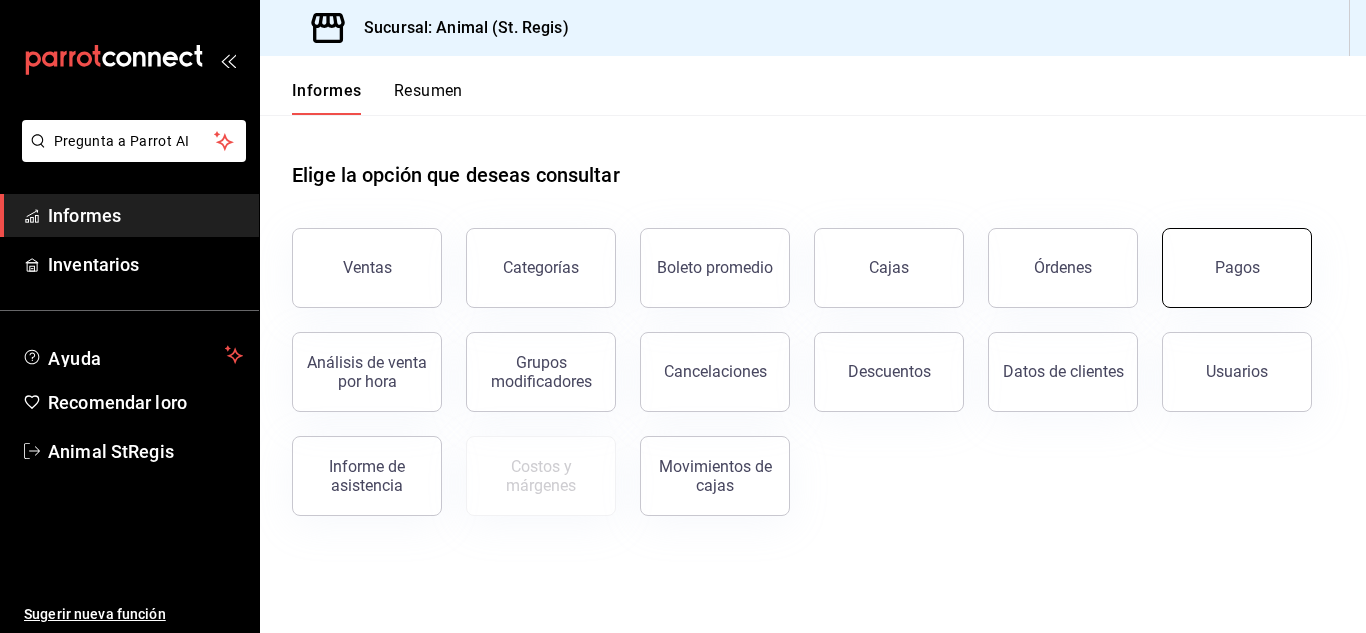 click on "Pagos" at bounding box center (1237, 268) 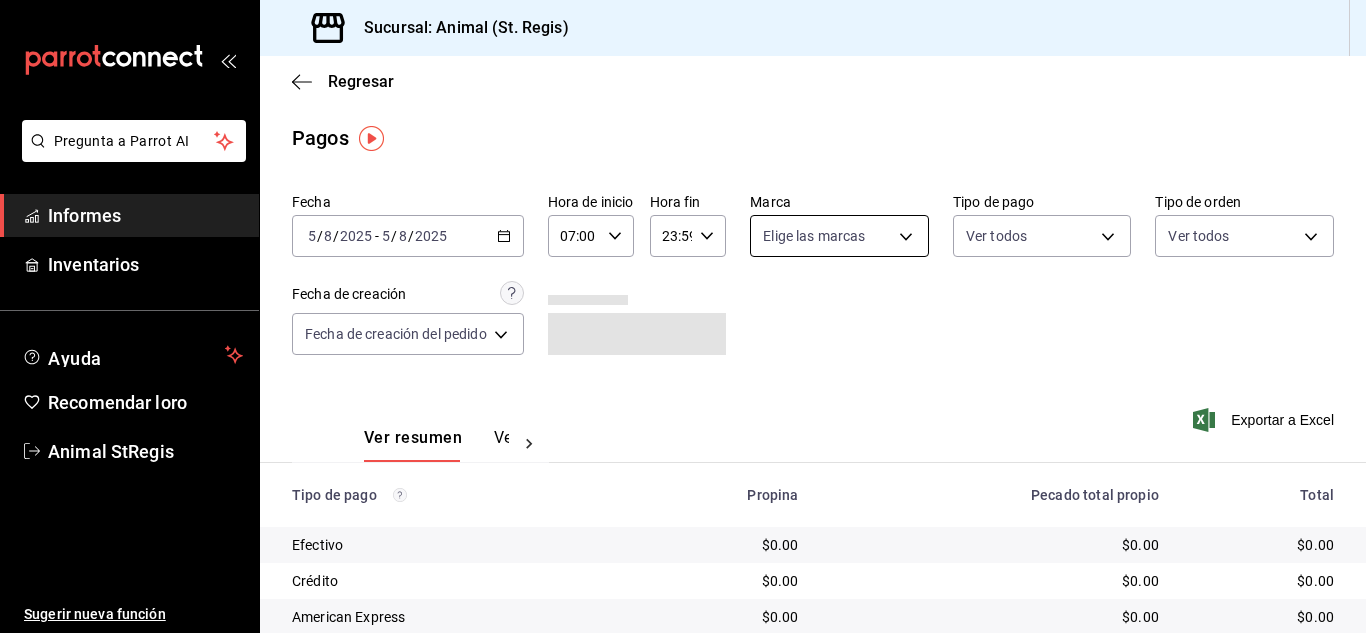 click on "Pregunta a Parrot AI Informes   Inventarios   Ayuda Recomendar loro   Animal [LOCATION]   Sugerir nueva función   Sucursal: Animal (St. Regis) Regresar Pagos Fecha [DATE] [DATE] - [DATE] [DATE] Hora de inicio 07:00 Hora de inicio Hora fin 23:59 Hora fin Marca Elige las marcas Tipo de pago Ver todos Tipo de orden Ver todos Fecha de creación   Fecha de creación del pedido ORDER Ver resumen Ver pagos Exportar a Excel Tipo de pago   Propina Pecado total propio Total Efectivo $0.00 $0.00 $0.00 Crédito $0.00 $0.00 $0.00 American Express $0.00 $0.00 $0.00 Transferencia $0.00 $0.00 $0.00 CxC Empleados $0.00 $0.00 $0.00 Clientes de CxC $0.00 $0.00 $0.00 UDS $0.00 $0.00 $0.00 Débito $0.00 $0.00 $0.00 Total $0.00 $0.00 $0.00 Texto original Valora esta traducción Tu opinión servirá para ayudar a mejorar el Traductor de Google Pregunta a Parrot AI Informes   Inventarios   Ayuda Recomendar loro   Animal [LOCATION]   Sugerir nueva función   GANA 1 MES GRATIS EN TU SUSCRIPCIÓN AQUÍ Ver video tutorial" at bounding box center [683, 316] 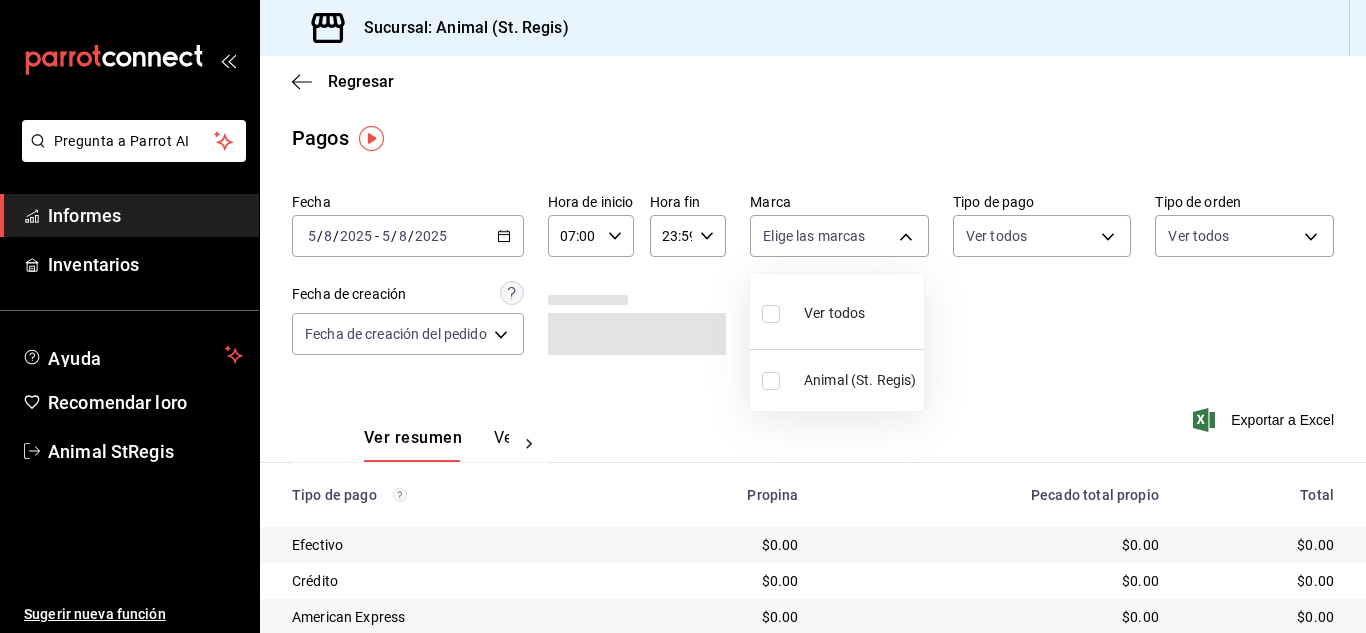 click at bounding box center (775, 313) 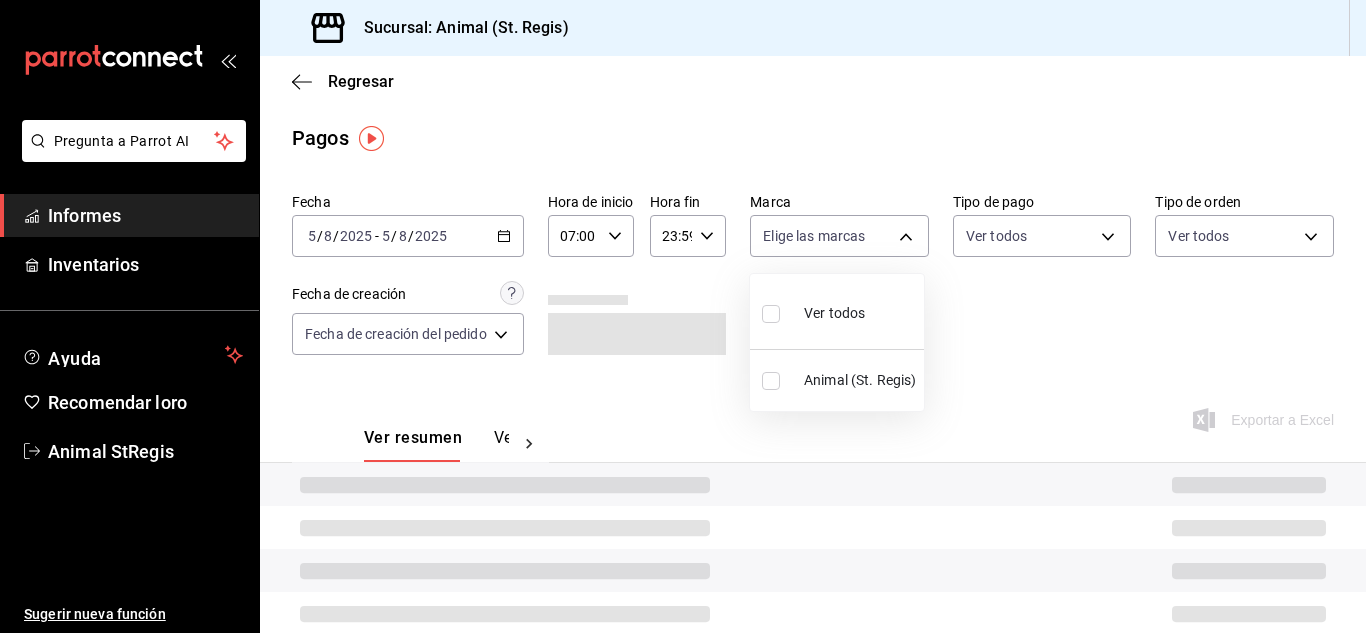 click at bounding box center (683, 316) 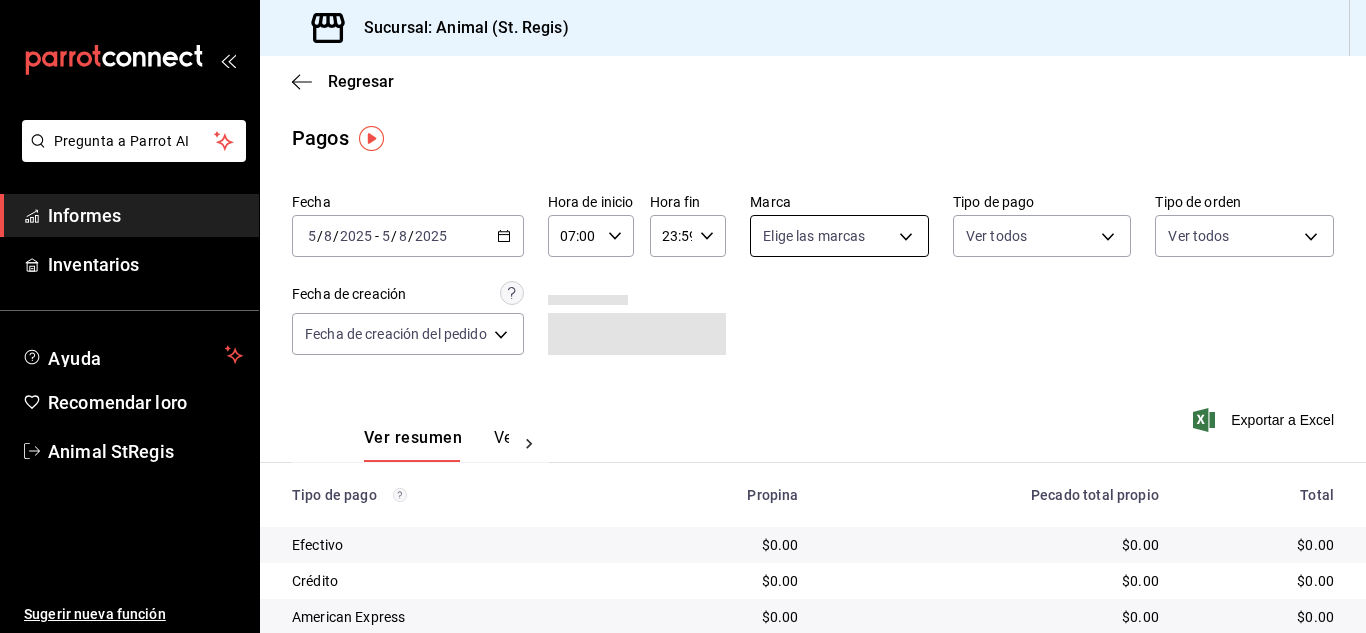 click on "Pregunta a Parrot AI Informes   Inventarios   Ayuda Recomendar loro   Animal [LOCATION]   Sugerir nueva función   Sucursal: Animal (St. Regis) Regresar Pagos Fecha [DATE] [DATE] - [DATE] [DATE] Hora de inicio 07:00 Hora de inicio Hora fin 23:59 Hora fin Marca Elige las marcas Tipo de pago Ver todos Tipo de orden Ver todos Fecha de creación   Fecha de creación del pedido ORDER Ver resumen Ver pagos Exportar a Excel Tipo de pago   Propina Pecado total propio Total Efectivo $0.00 $0.00 $0.00 Crédito $0.00 $0.00 $0.00 American Express $0.00 $0.00 $0.00 Transferencia $0.00 $0.00 $0.00 CxC Empleados $0.00 $0.00 $0.00 Clientes de CxC $0.00 $0.00 $0.00 UDS $0.00 $0.00 $0.00 Débito $0.00 $0.00 $0.00 Total $0.00 $0.00 $0.00 Texto original Valora esta traducción Tu opinión servirá para ayudar a mejorar el Traductor de Google Pregunta a Parrot AI Informes   Inventarios   Ayuda Recomendar loro   Animal [LOCATION]   Sugerir nueva función   GANA 1 MES GRATIS EN TU SUSCRIPCIÓN AQUÍ Ver video tutorial" at bounding box center (683, 316) 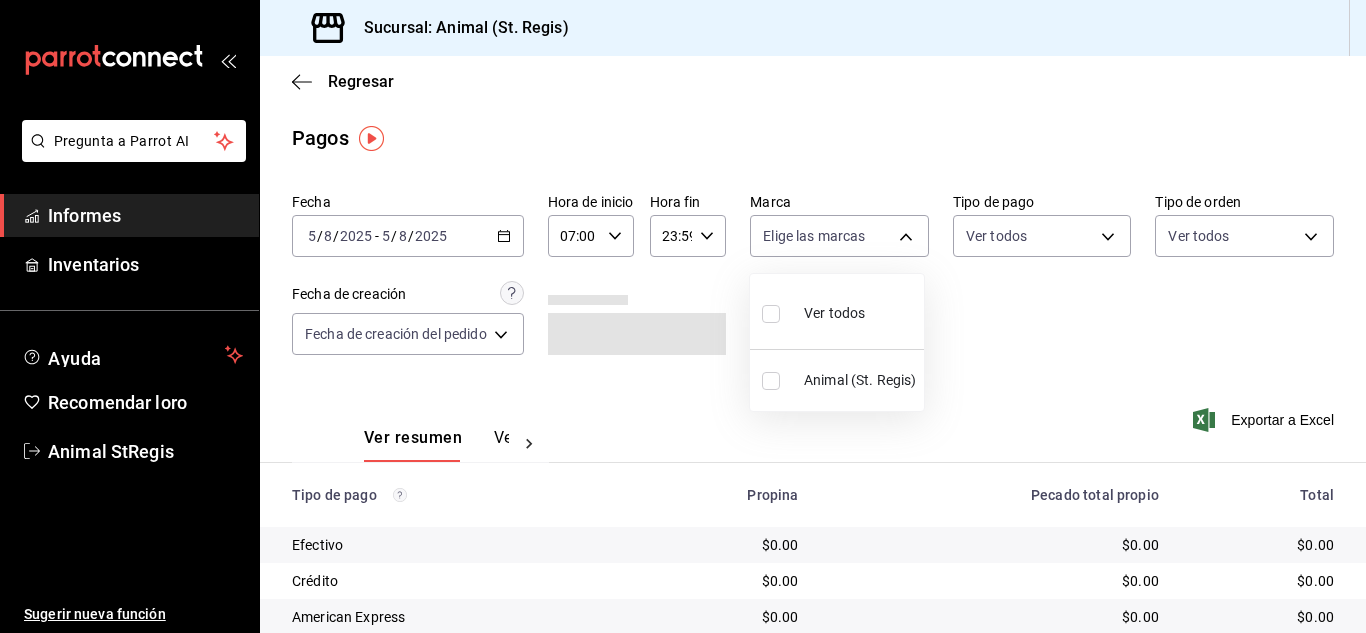 click at bounding box center (771, 314) 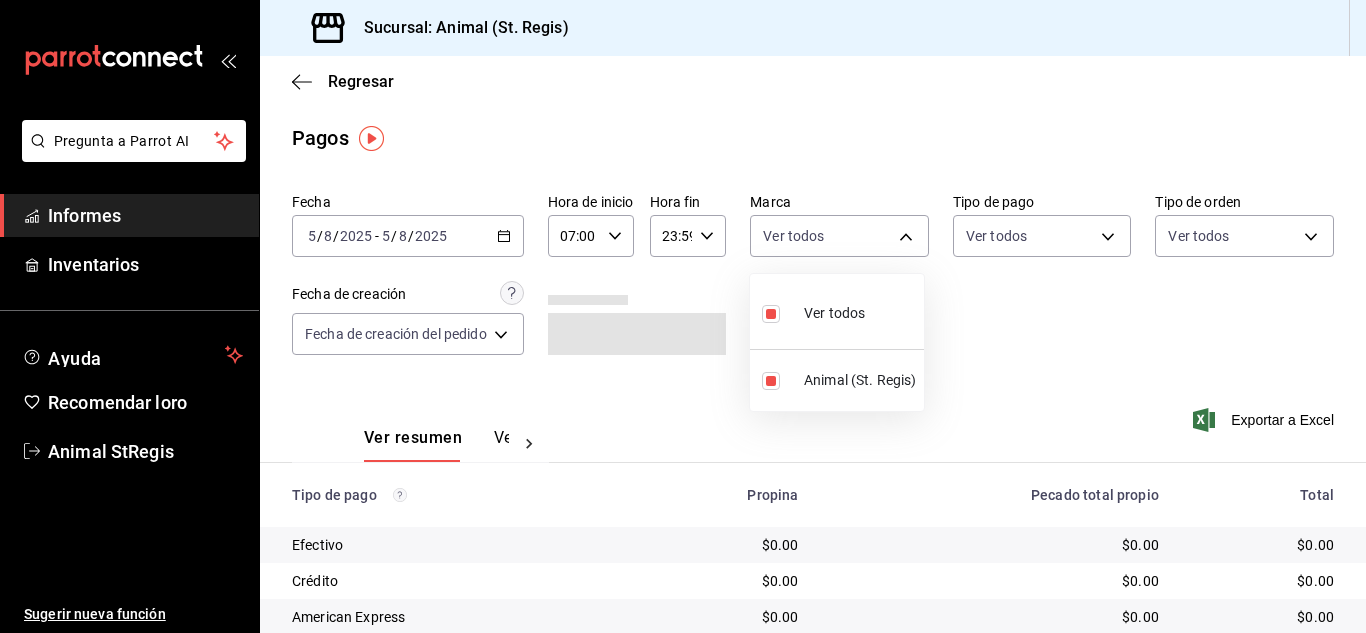 click at bounding box center [683, 316] 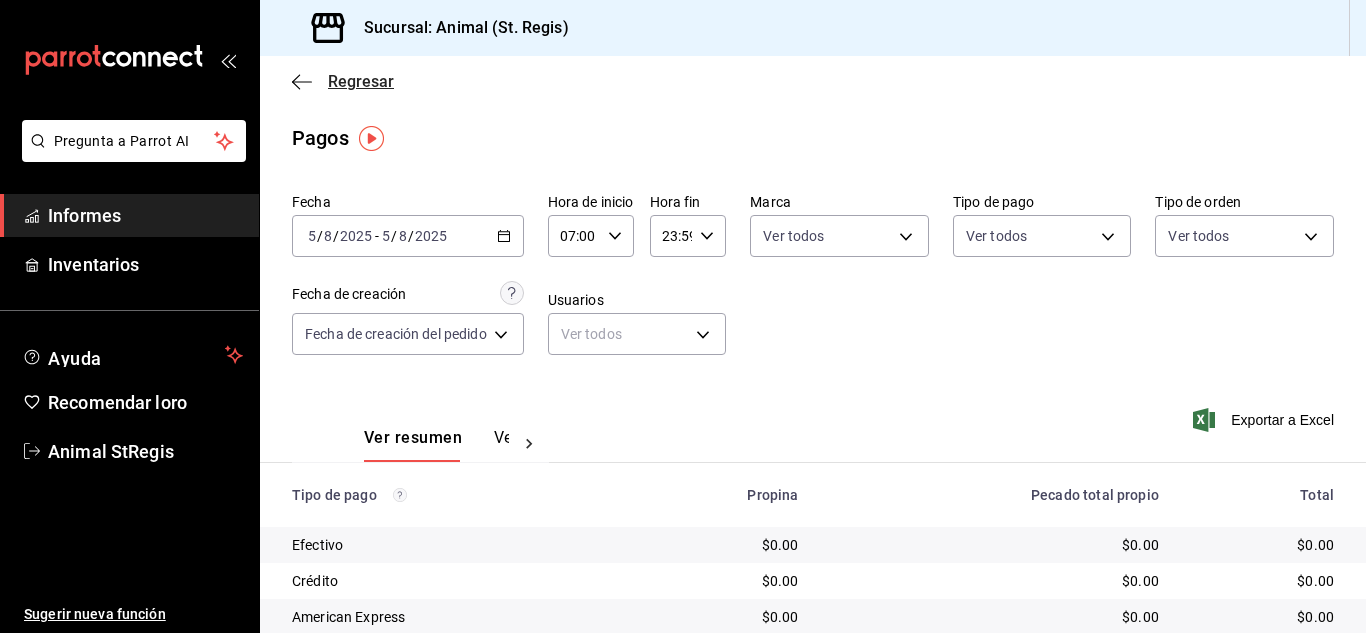 click on "Regresar" at bounding box center [361, 81] 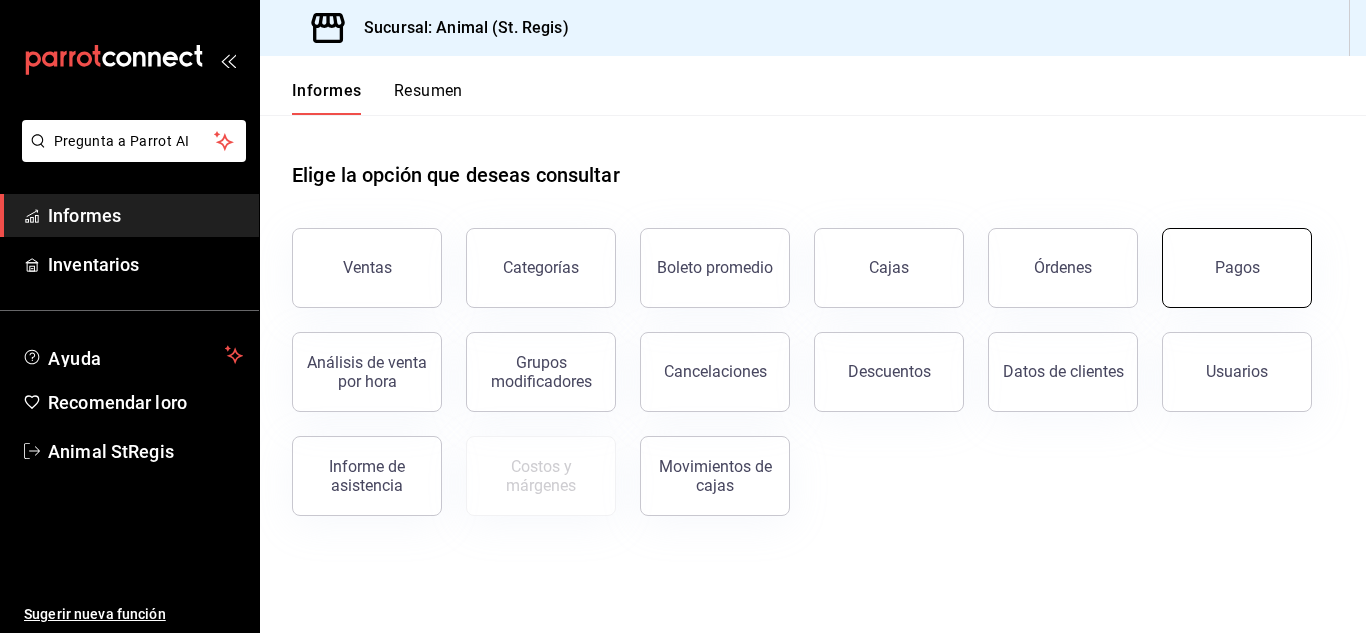 click on "Pagos" at bounding box center (1237, 268) 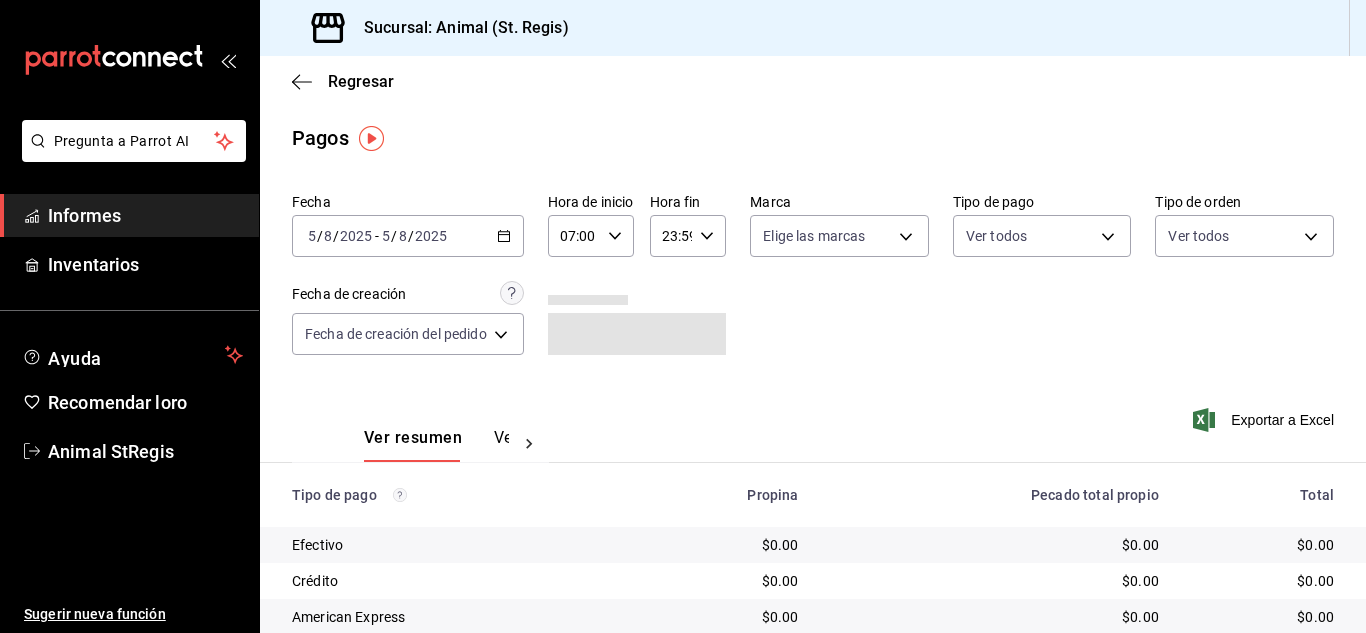 click on "Fecha [DATE] [DATE] - [DATE] [DATE] Hora de inicio 07:00 Hora de inicio Hora fin 23:59 Hora fin Marca Elige las marcas Tipo de pago Ver todos Tipo de orden Ver todos Fecha de creación   Fecha de creación del pedido ORDER" at bounding box center [813, 282] 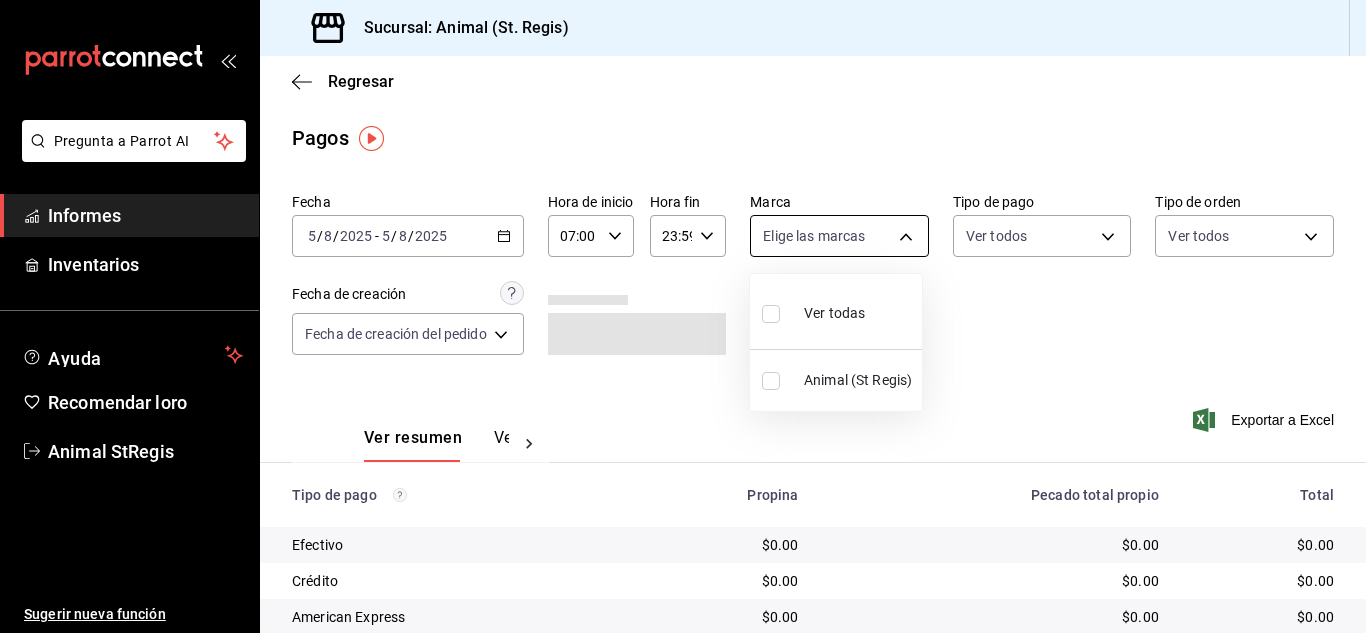 click on "Pregunta a Parrot AI Informes   Inventarios   Ayuda Recomendar loro   Animal [LOCATION]   Sugerir nueva función   Sucursal: Animal (St. Regis) Regresar Pagos Fecha [DATE] [DATE] - [DATE] [DATE] Hora de inicio 07:00 Hora de inicio Hora fin 23:59 Hora fin Marca Elige las marcas Tipo de pago Ver todos Tipo de orden Ver todos Fecha de creación   Fecha de creación del pedido ORDER Ver resumen Ver pagos Exportar a Excel Tipo de pago   Propina Pecado total propio Total Efectivo $0.00 $0.00 $0.00 Crédito $0.00 $0.00 $0.00 American Express $0.00 $0.00 $0.00 Transferencia $0.00 $0.00 $0.00 CxC Empleados $0.00 $0.00 $0.00 Clientes de CxC $0.00 $0.00 $0.00 UDS $0.00 $0.00 $0.00 Débito $0.00 $0.00 $0.00 Total $0.00 $0.00 $0.00 Texto original Valora esta traducción Tu opinión servirá para ayudar a mejorar el Traductor de Google Pregunta a Parrot AI Informes   Inventarios   Ayuda Recomendar loro   Animal [LOCATION]   Sugerir nueva función   GANA 1 MES GRATIS EN TU SUSCRIPCIÓN AQUÍ Ver video tutorial" at bounding box center (683, 316) 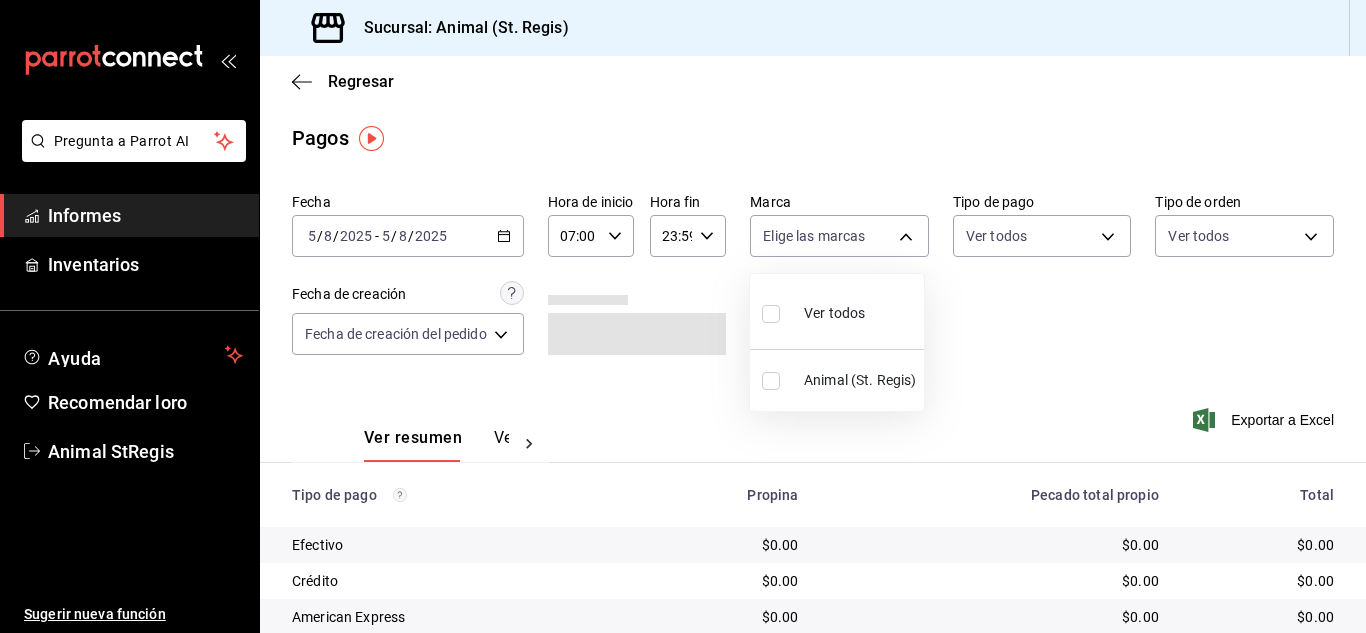 click at bounding box center [771, 314] 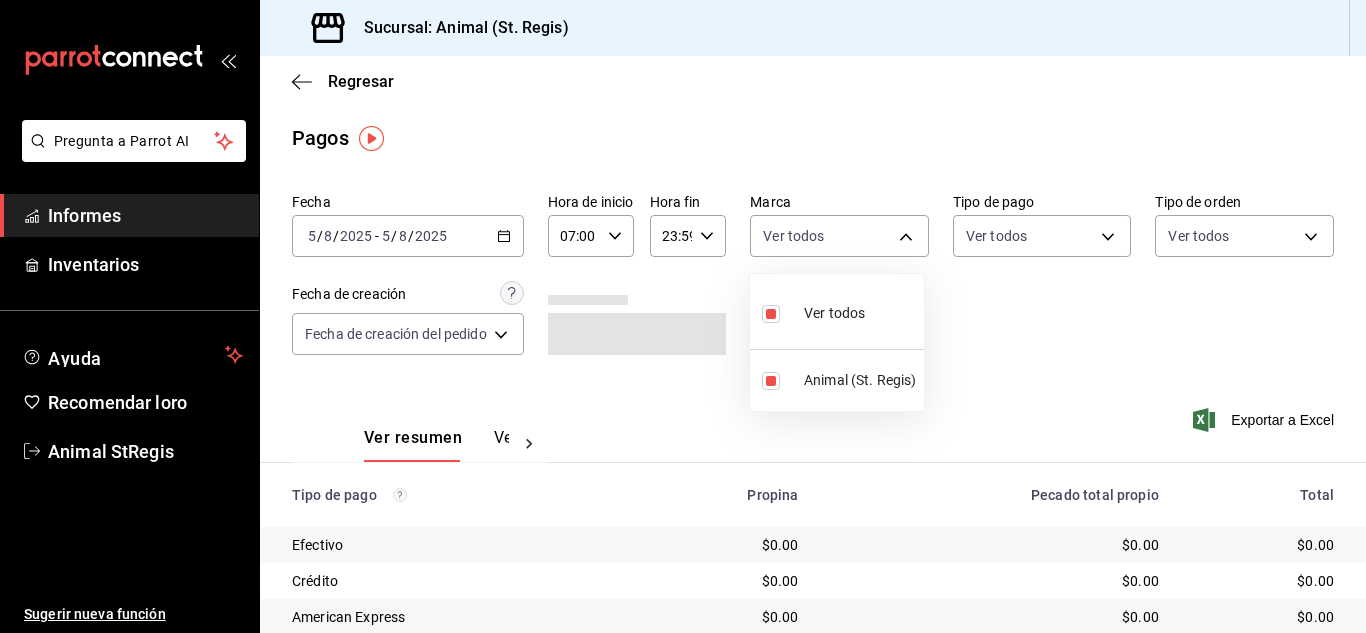 click at bounding box center (683, 316) 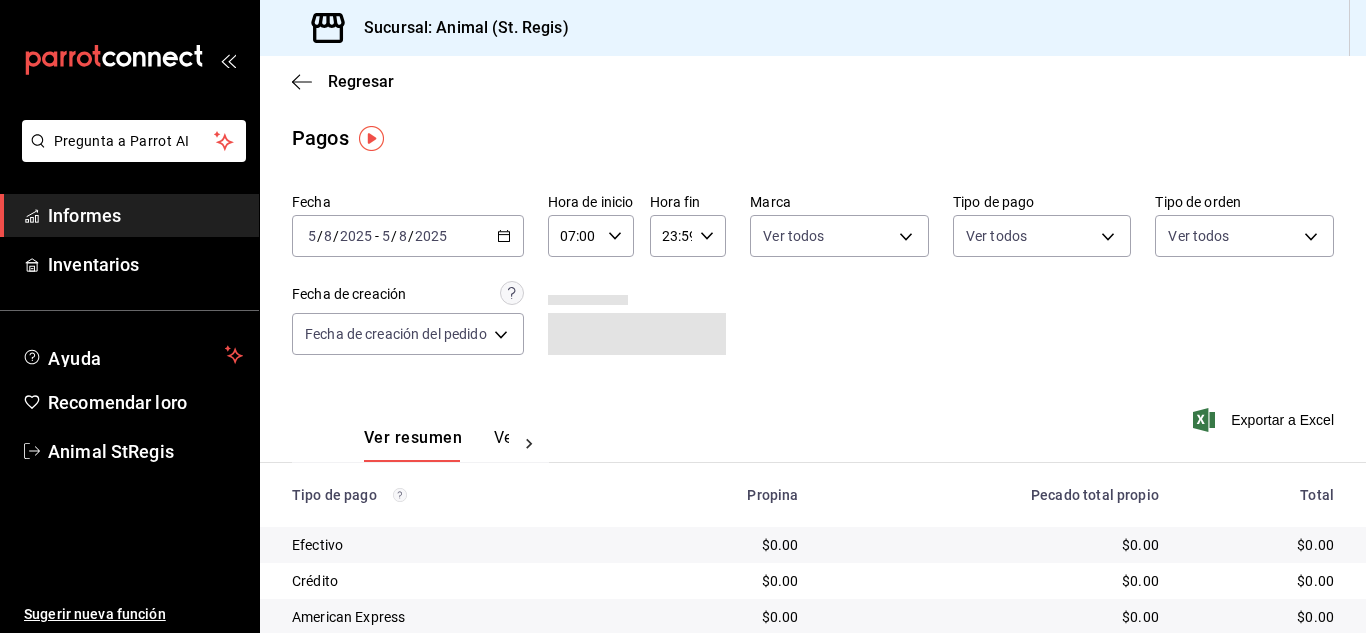 click on "Regresar" at bounding box center (813, 81) 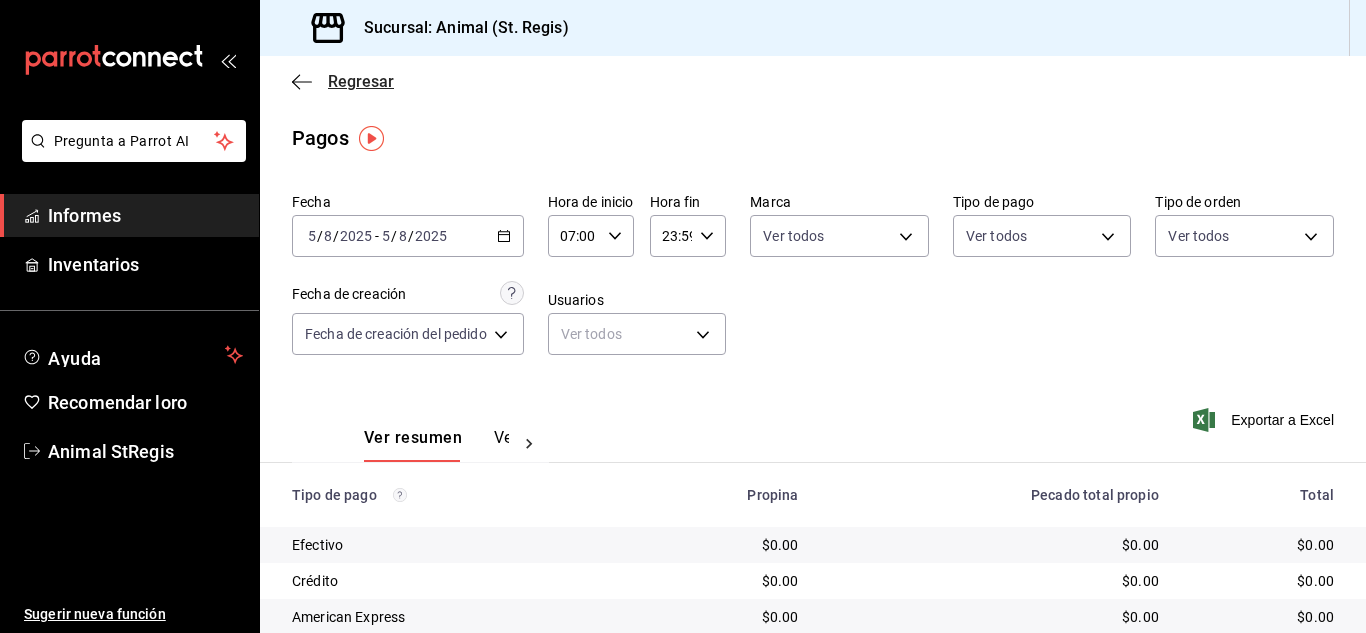 click on "Regresar" at bounding box center (361, 81) 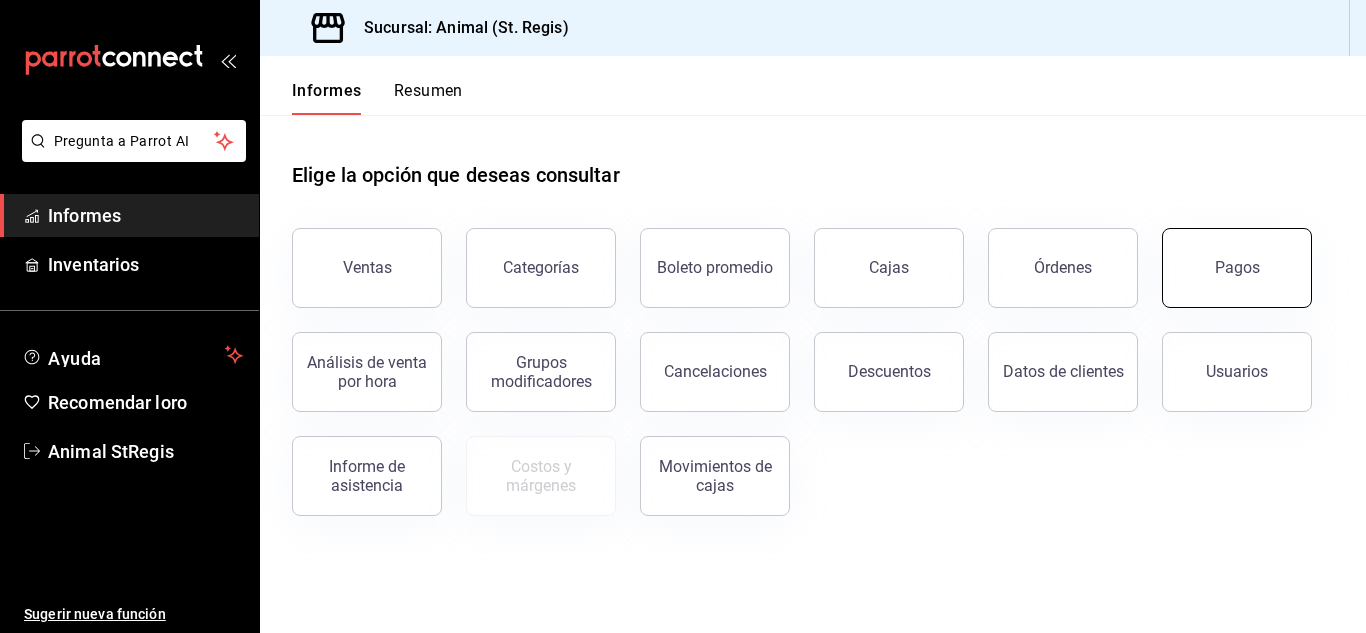 click on "Pagos" at bounding box center [1237, 268] 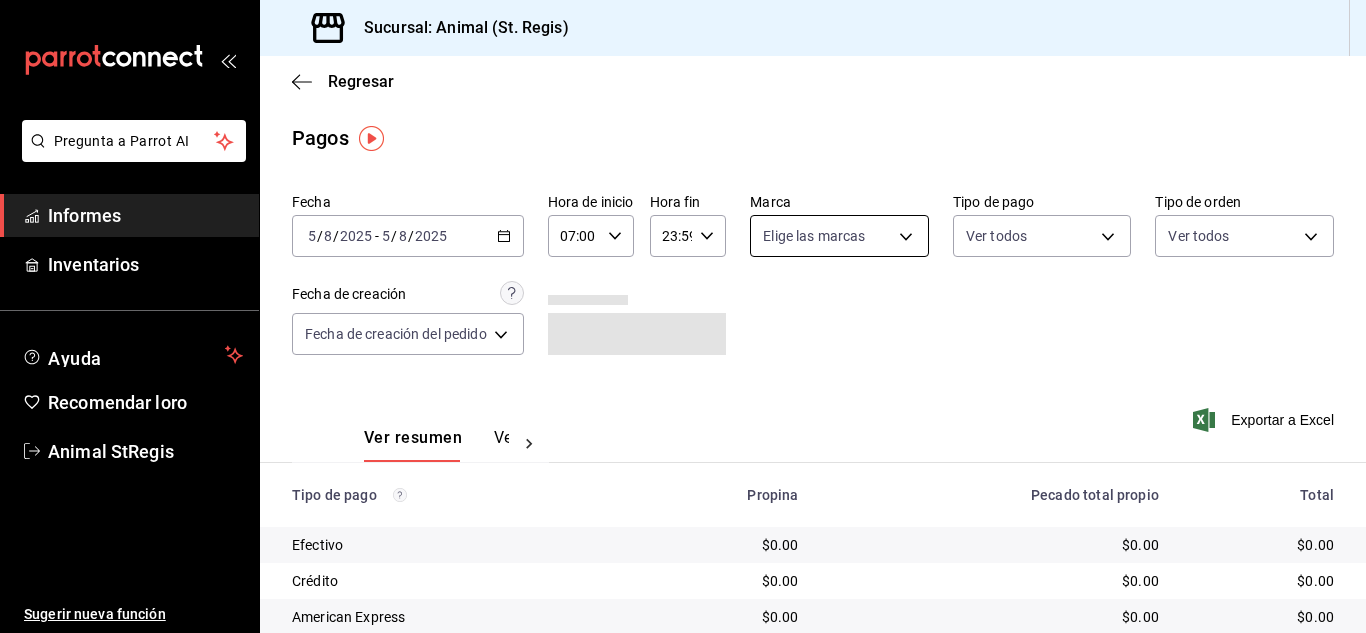 click on "Pregunta a Parrot AI Informes   Inventarios   Ayuda Recomendar loro   Animal [LOCATION]   Sugerir nueva función   Sucursal: Animal (St. Regis) Regresar Pagos Fecha [DATE] [DATE] - [DATE] [DATE] Hora de inicio 07:00 Hora de inicio Hora fin 23:59 Hora fin Marca Elige las marcas Tipo de pago Ver todos Tipo de orden Ver todos Fecha de creación   Fecha de creación del pedido ORDER Ver resumen Ver pagos Exportar a Excel Tipo de pago   Propina Pecado total propio Total Efectivo $0.00 $0.00 $0.00 Crédito $0.00 $0.00 $0.00 American Express $0.00 $0.00 $0.00 Transferencia $0.00 $0.00 $0.00 CxC Empleados $0.00 $0.00 $0.00 Clientes de CxC $0.00 $0.00 $0.00 UDS $0.00 $0.00 $0.00 Débito $0.00 $0.00 $0.00 Total $0.00 $0.00 $0.00 Texto original Valora esta traducción Tu opinión servirá para ayudar a mejorar el Traductor de Google Pregunta a Parrot AI Informes   Inventarios   Ayuda Recomendar loro   Animal [LOCATION]   Sugerir nueva función   GANA 1 MES GRATIS EN TU SUSCRIPCIÓN AQUÍ Ver video tutorial" at bounding box center (683, 316) 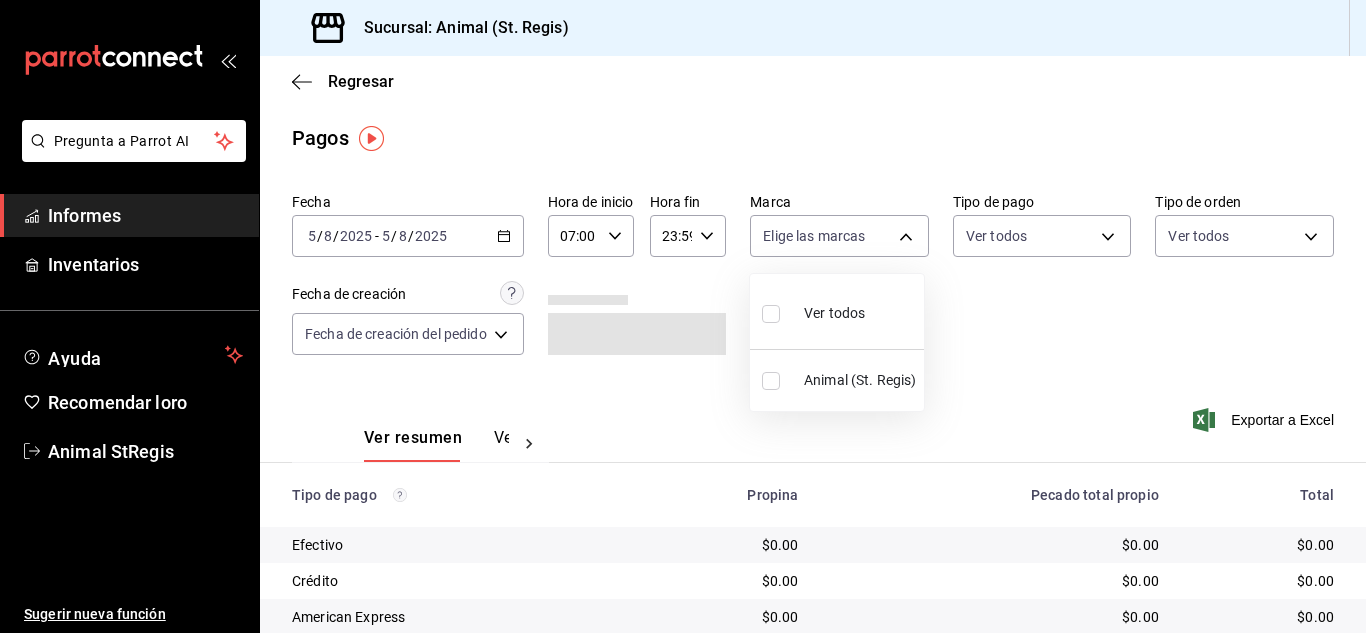 click at bounding box center [771, 314] 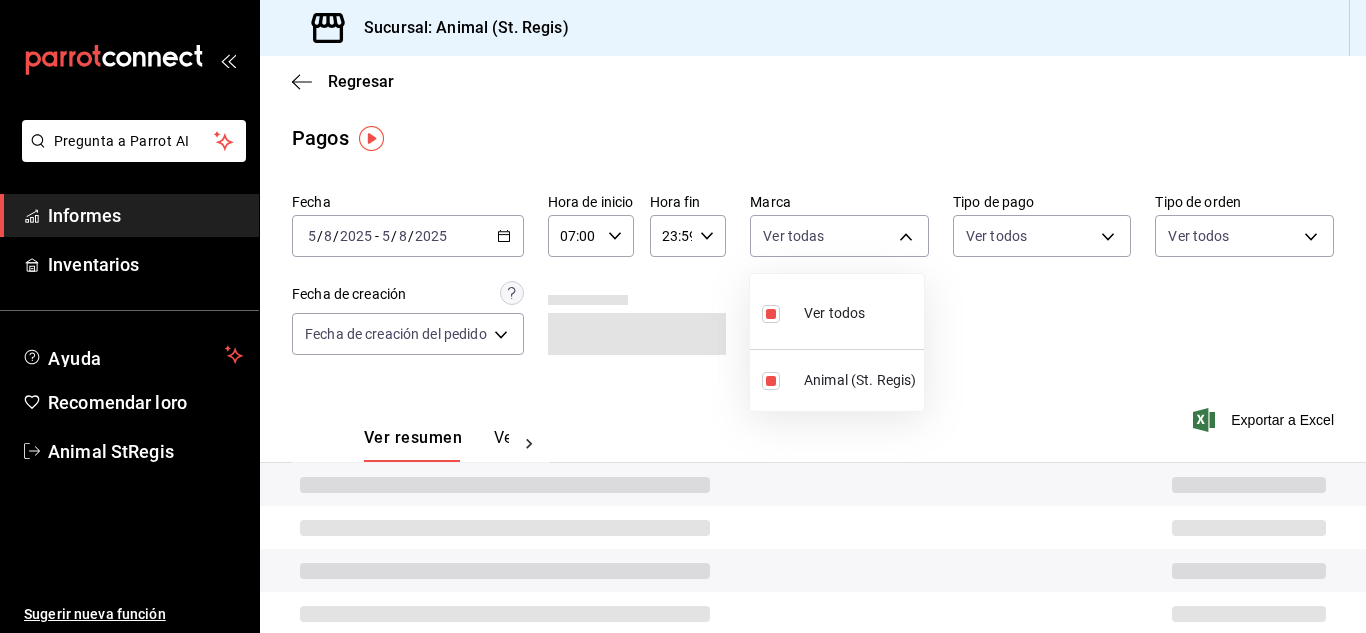 type on "3f39fcdc-c8c4-4fff-883a-47b345d9391c" 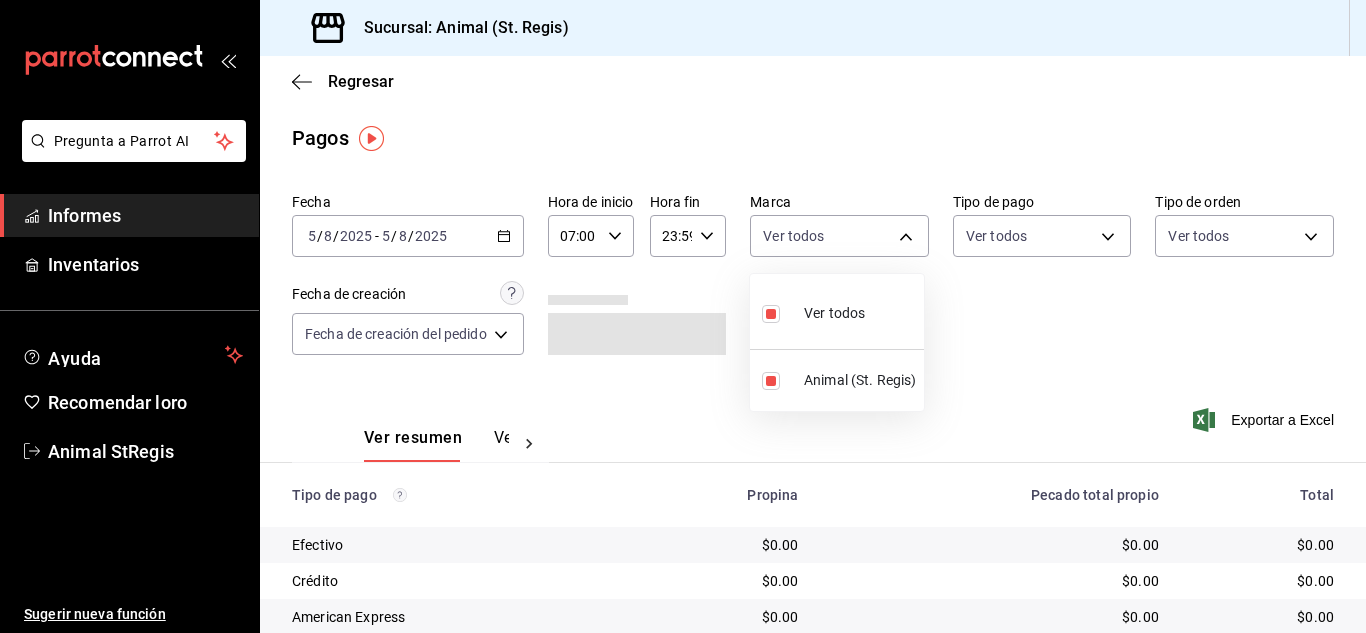 click at bounding box center [683, 316] 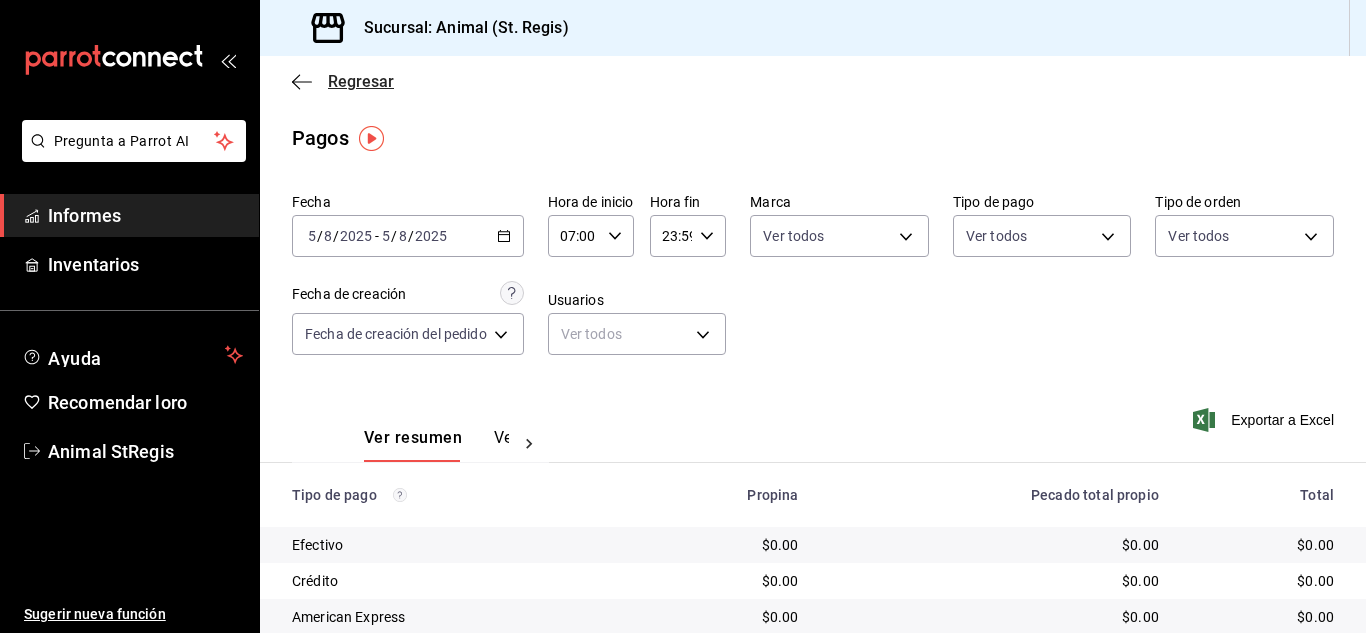 click on "Regresar" at bounding box center [361, 81] 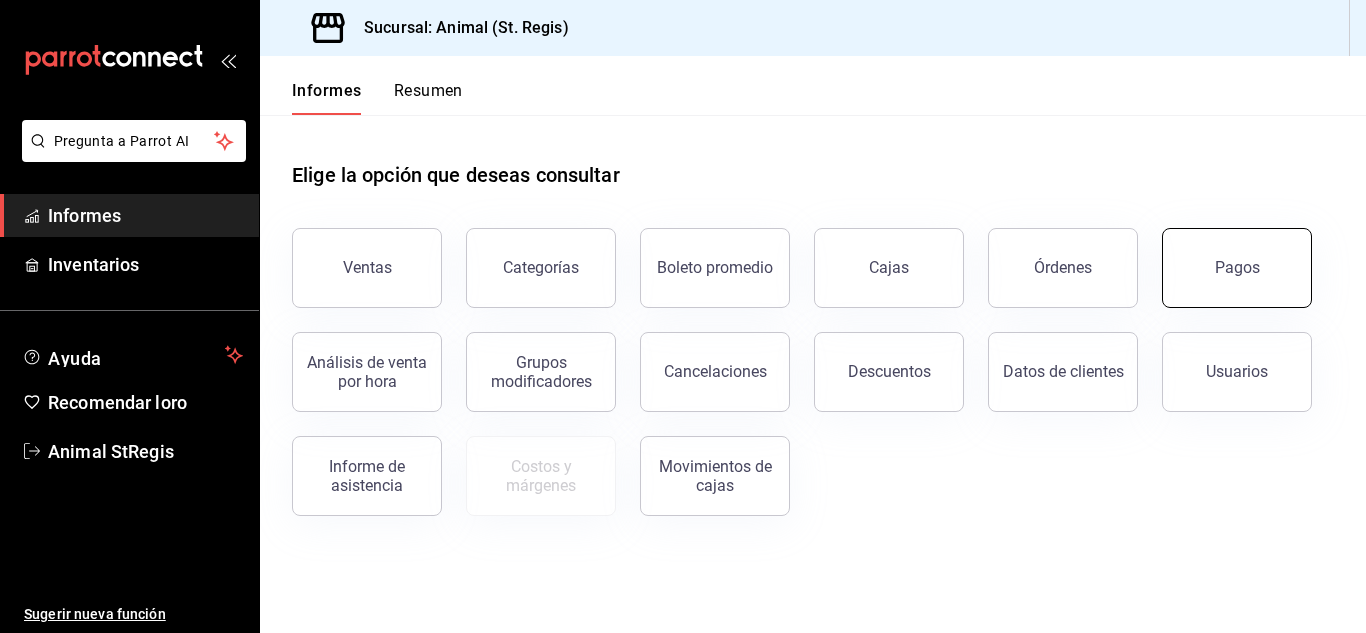 click on "Pagos" at bounding box center (1237, 268) 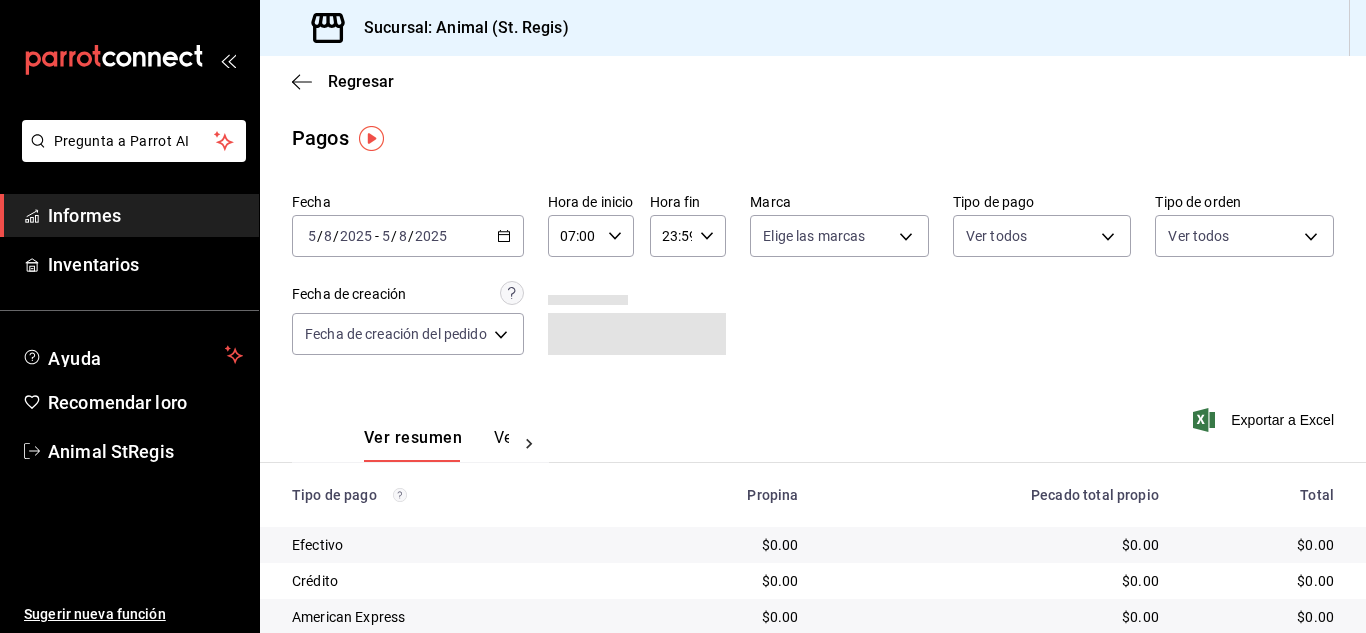click on "Regresar Pagos Fecha [DATE] [DATE] - [DATE] [DATE] Hora de inicio 07:00 Hora de inicio Hora fin 23:59 Hora fin Marca Elige las marcas Tipo de pago Ver todos Tipo de orden Ver todos Fecha de creación   Fecha de creación del pedido ORDER Ver resumen Ver pagos Exportar a Excel Tipo de pago   Propina Pecado total propio Total Efectivo $0.00 $0.00 $0.00 Crédito $0.00 $0.00 $0.00 American Express $0.00 $0.00 $0.00 Transferencia $0.00 $0.00 $0.00 CxC Empleados $0.00 $0.00 $0.00 Clientes de CxC $0.00 $0.00 $0.00 UDS $0.00 $0.00 $0.00 Débito $0.00 $0.00 $0.00 Total $0.00 $0.00 $0.00" at bounding box center (813, 469) 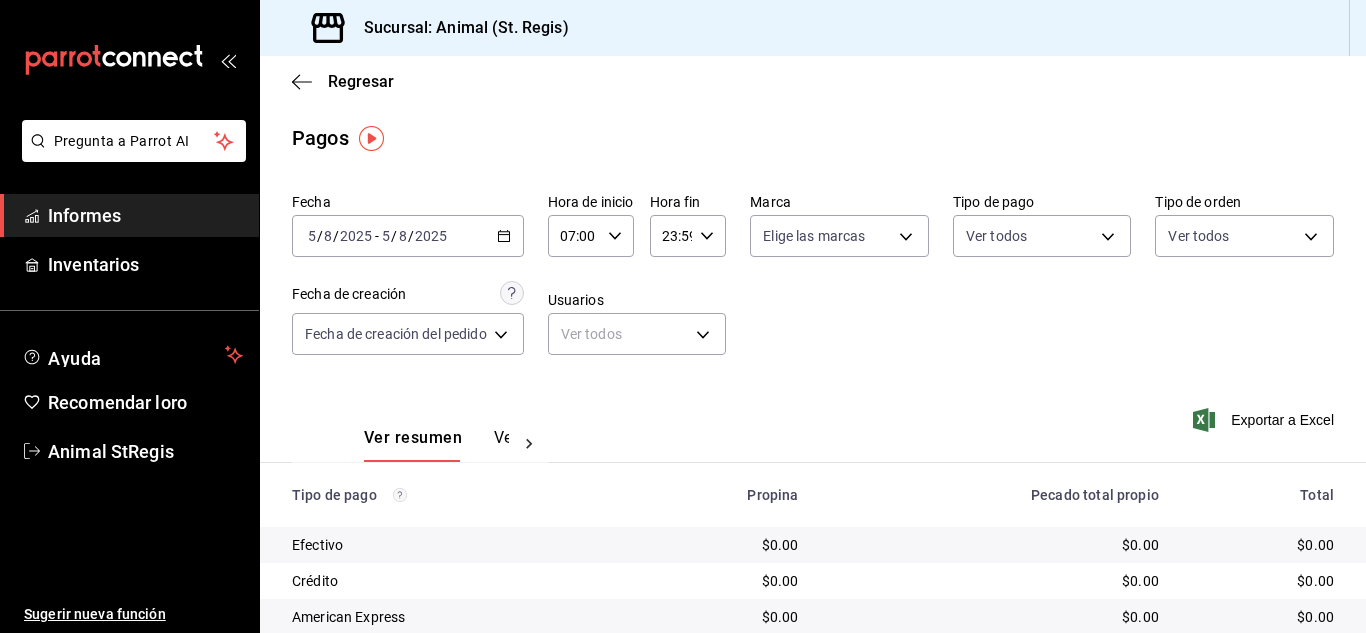 click on "Regresar" at bounding box center [813, 81] 